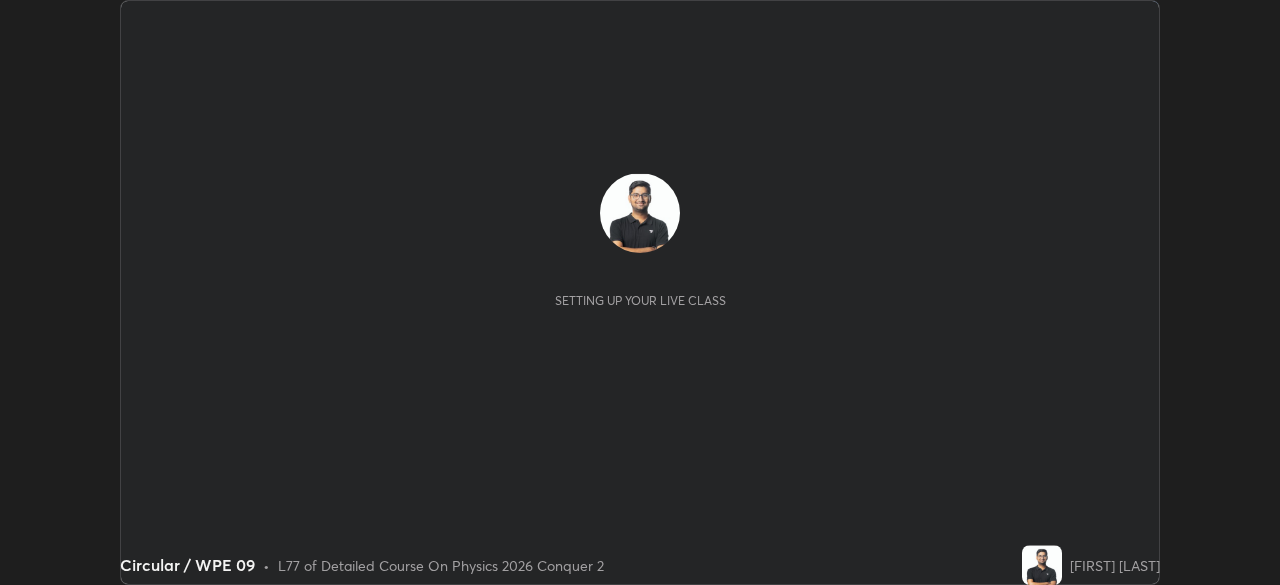 scroll, scrollTop: 0, scrollLeft: 0, axis: both 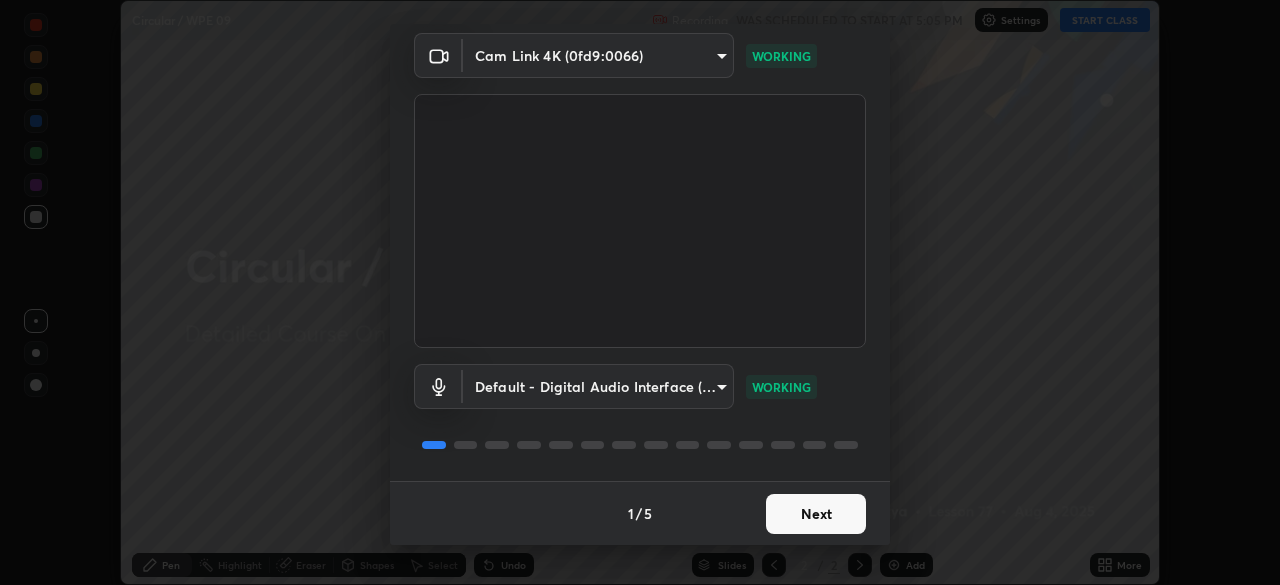 click on "Next" at bounding box center [816, 514] 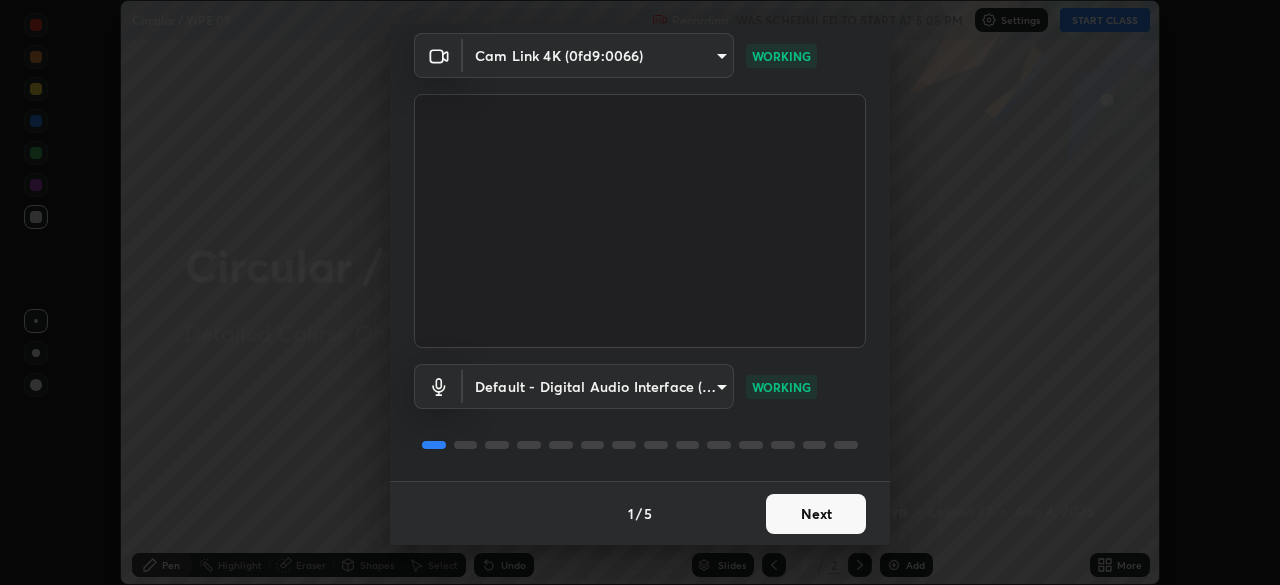 scroll, scrollTop: 0, scrollLeft: 0, axis: both 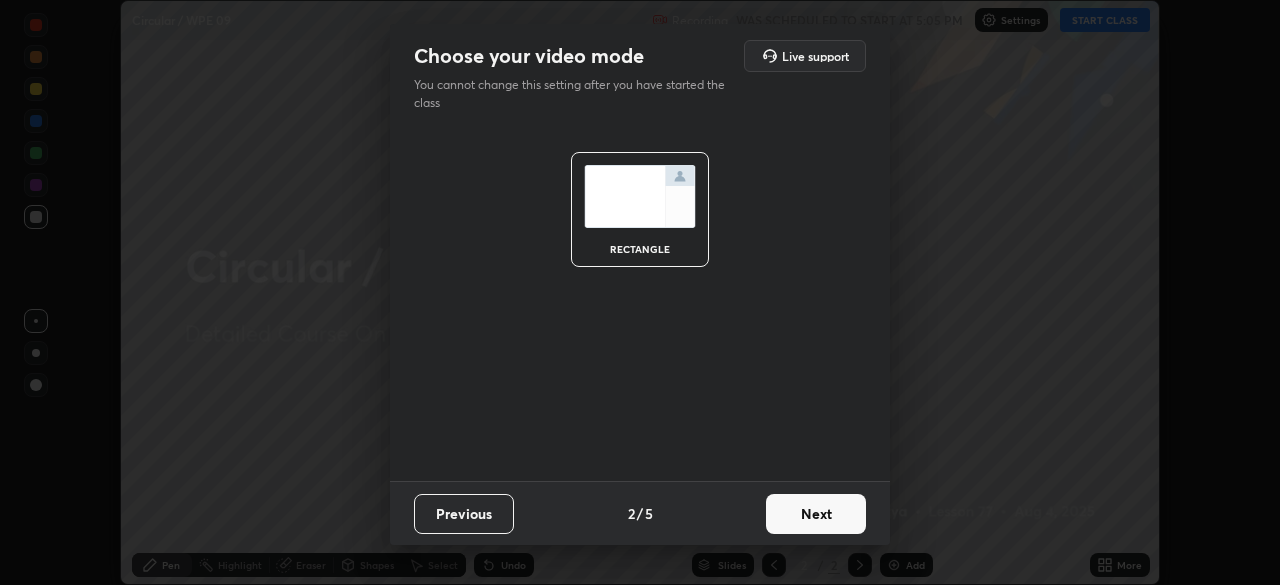 click on "Next" at bounding box center [816, 514] 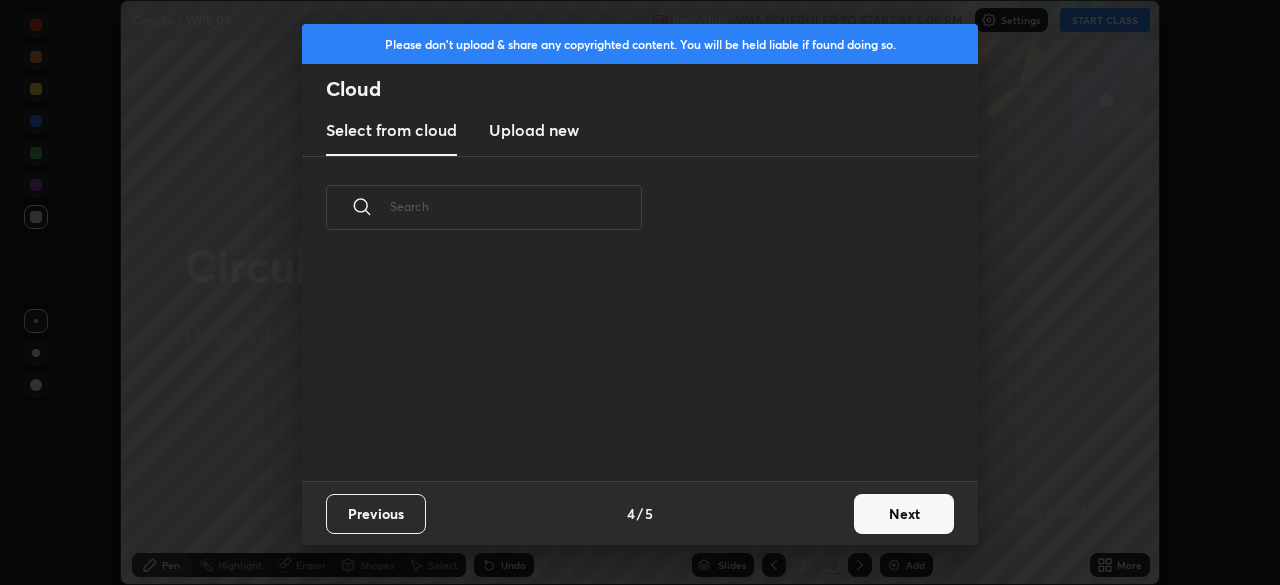 click on "Next" at bounding box center (904, 514) 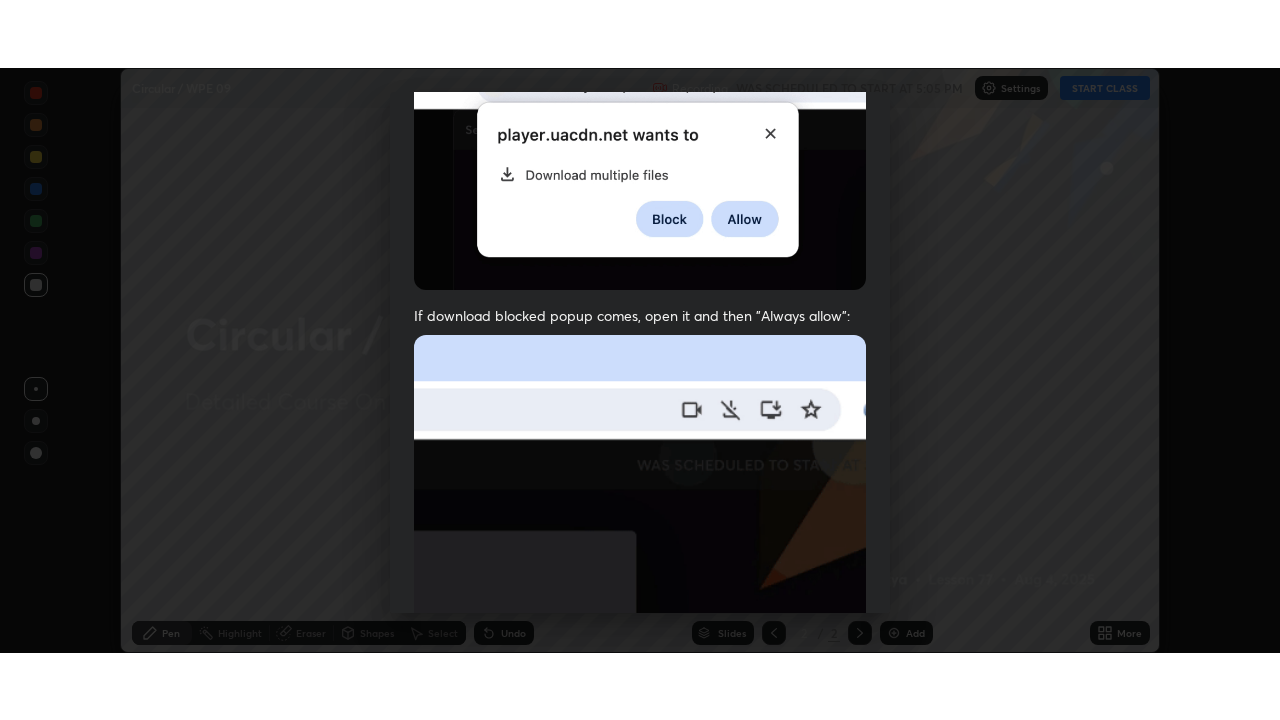 scroll, scrollTop: 479, scrollLeft: 0, axis: vertical 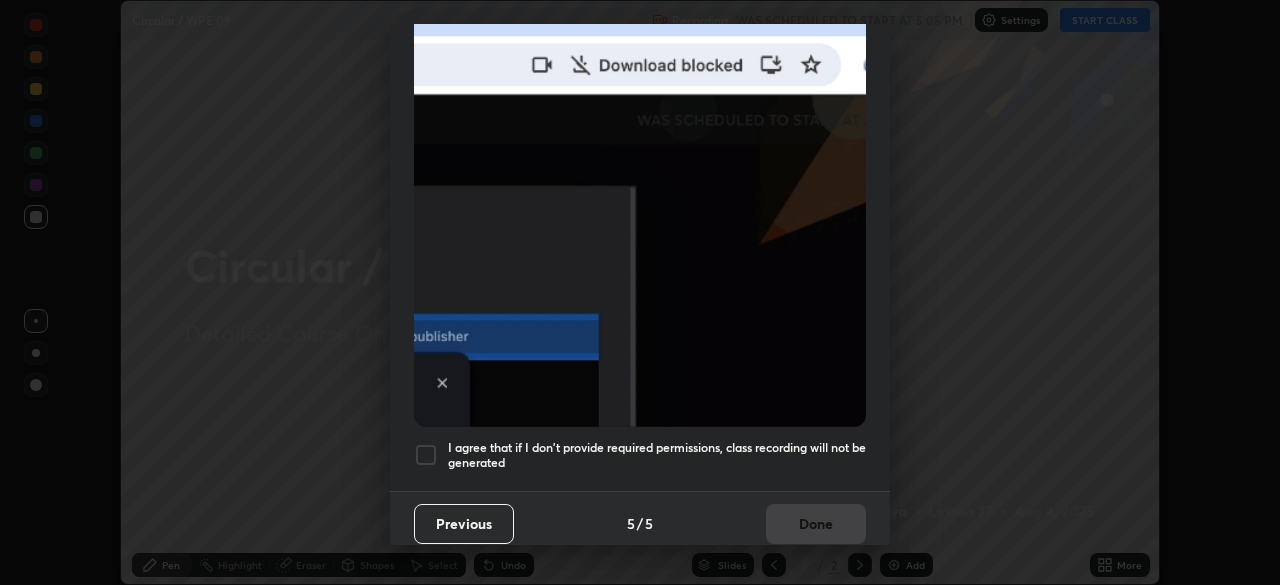 click on "I agree that if I don't provide required permissions, class recording will not be generated" at bounding box center (657, 455) 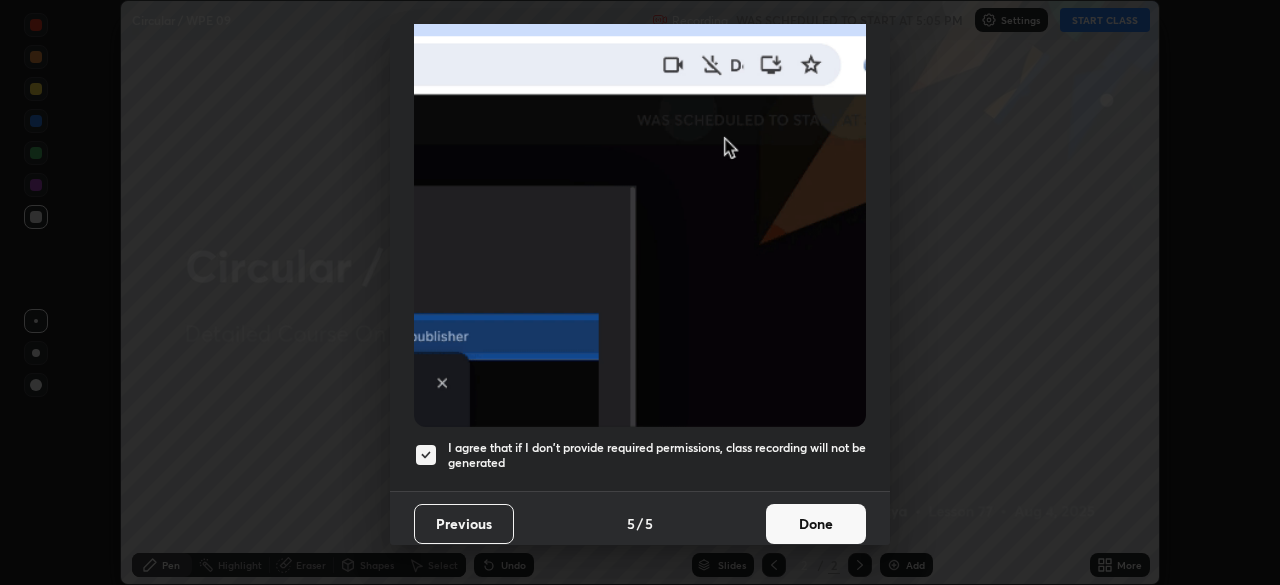 click on "Done" at bounding box center (816, 524) 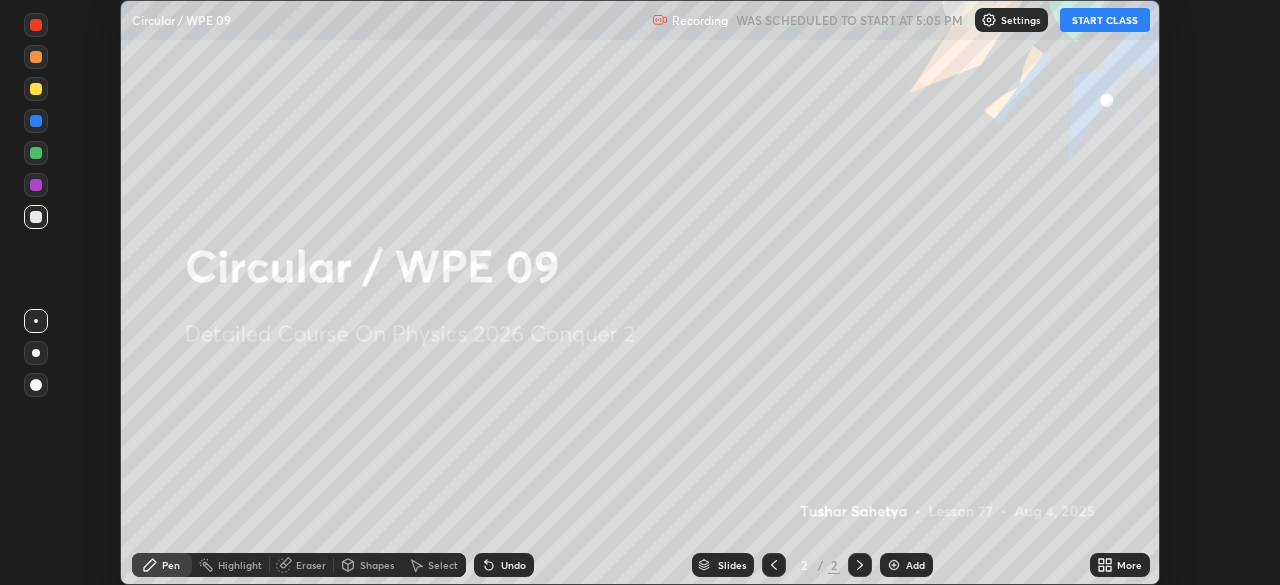 click on "START CLASS" at bounding box center [1105, 20] 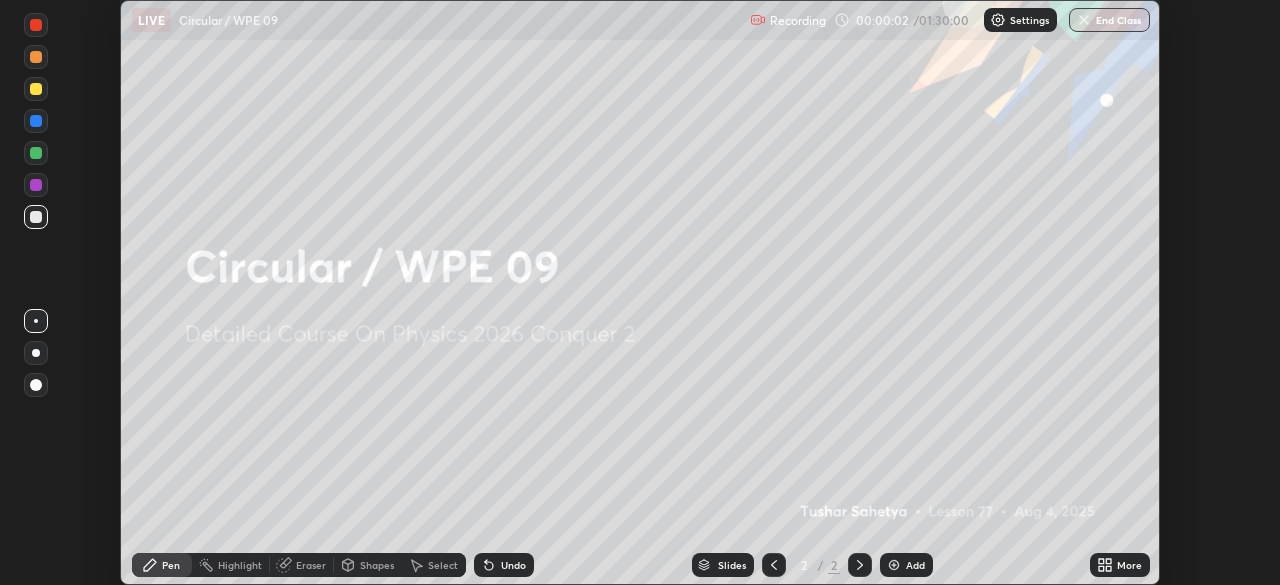 click on "Add" at bounding box center (915, 565) 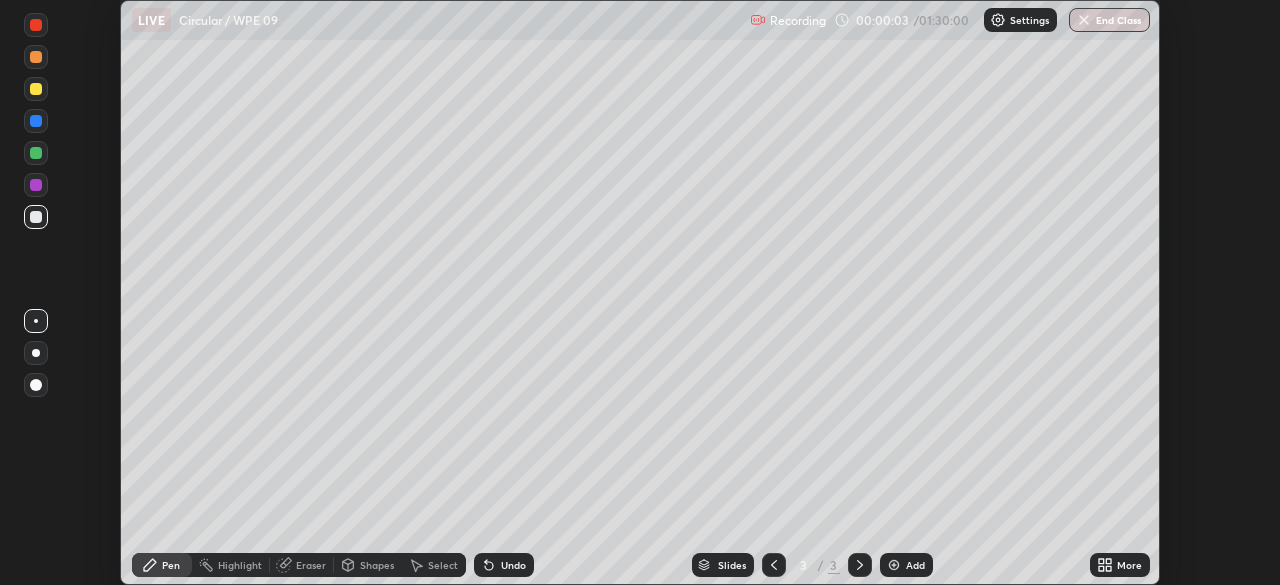 click on "More" at bounding box center [1120, 565] 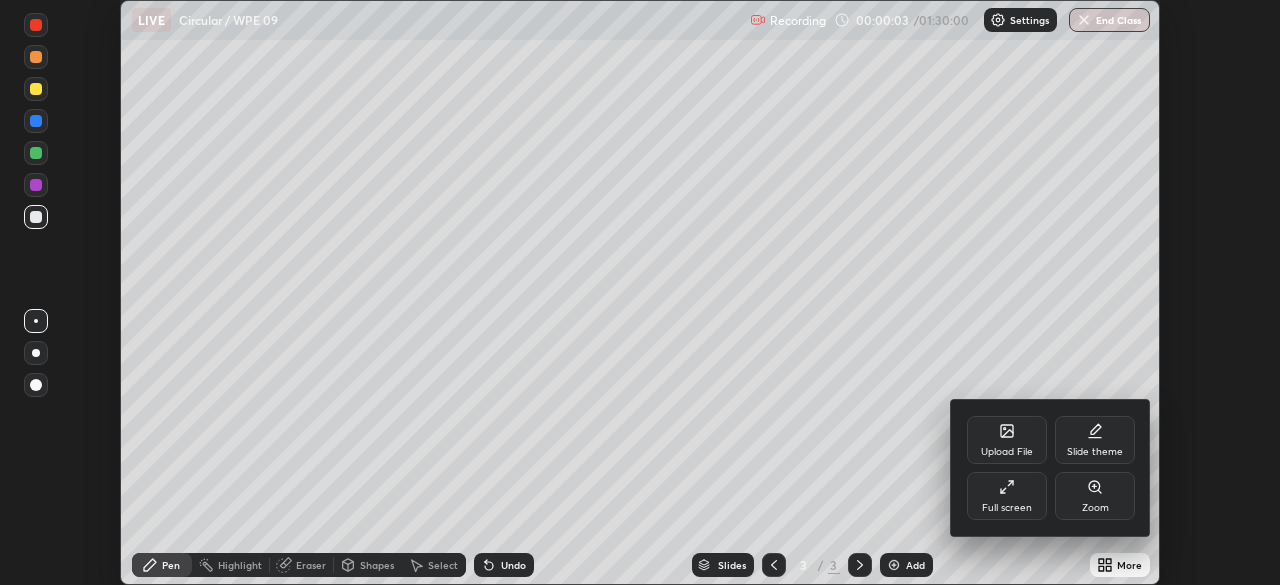 click on "Full screen" at bounding box center [1007, 496] 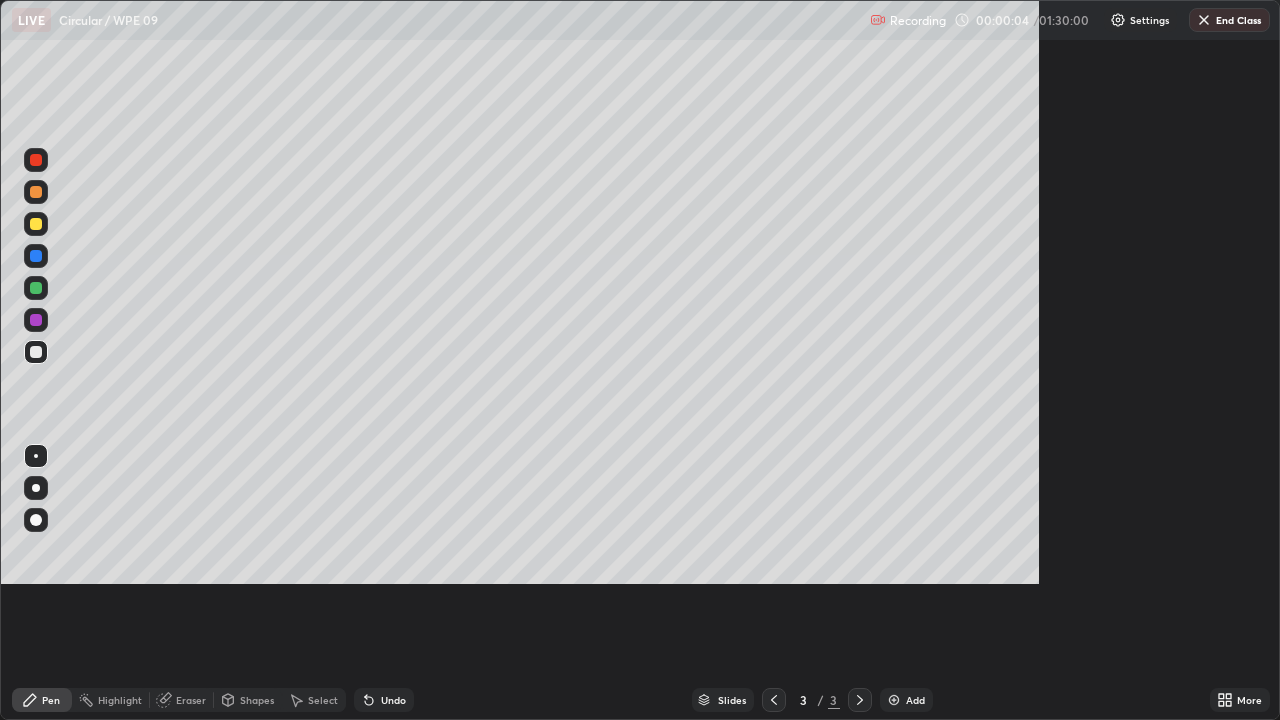 scroll, scrollTop: 99280, scrollLeft: 98720, axis: both 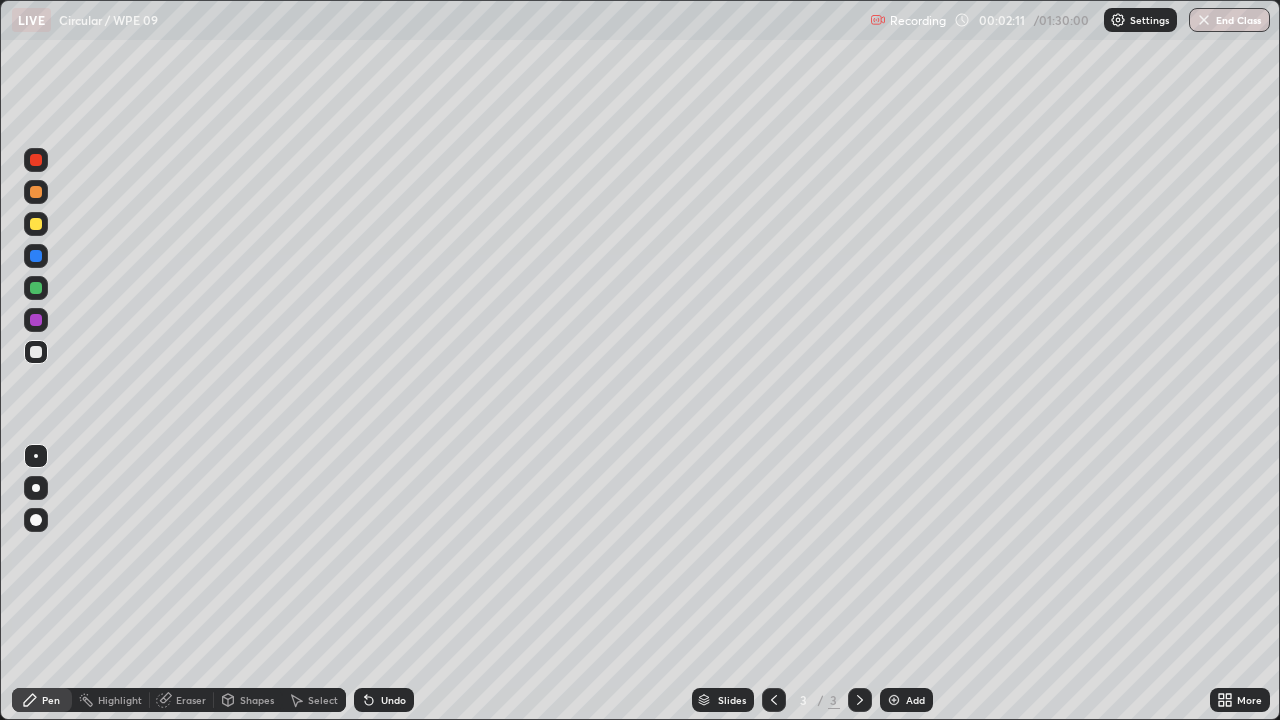 click on "Undo" at bounding box center (393, 700) 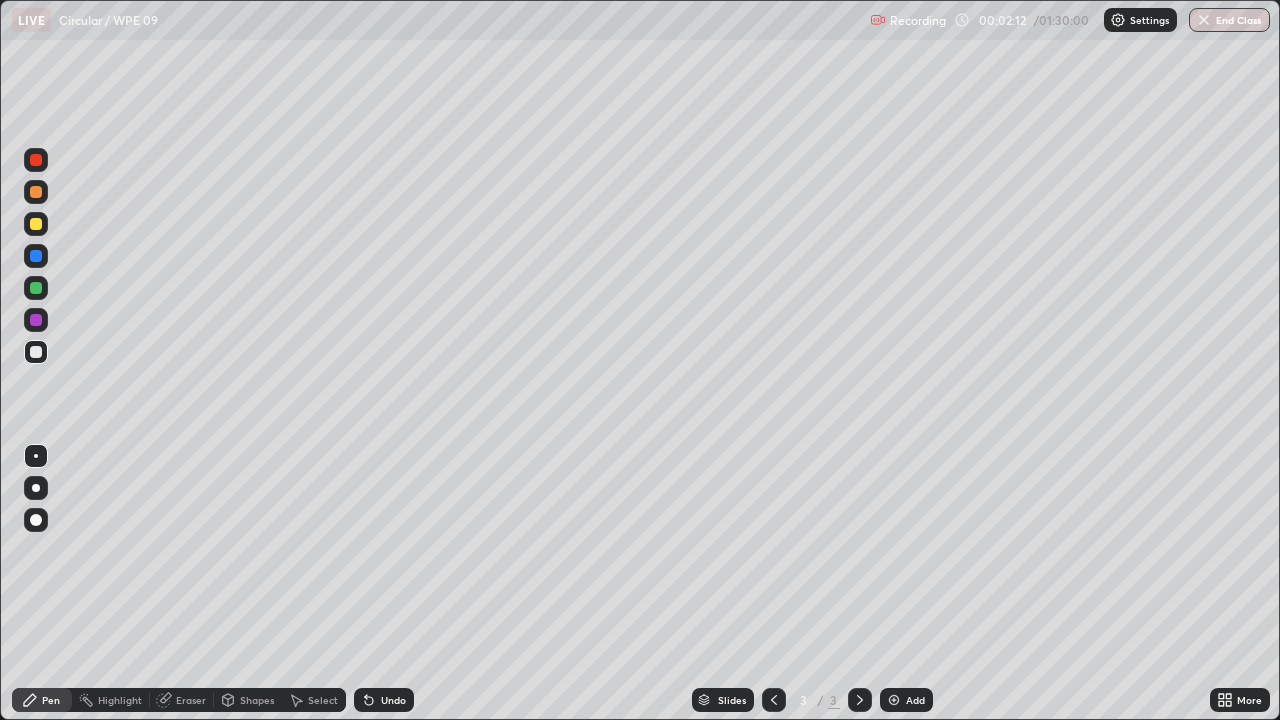 click on "Undo" at bounding box center (393, 700) 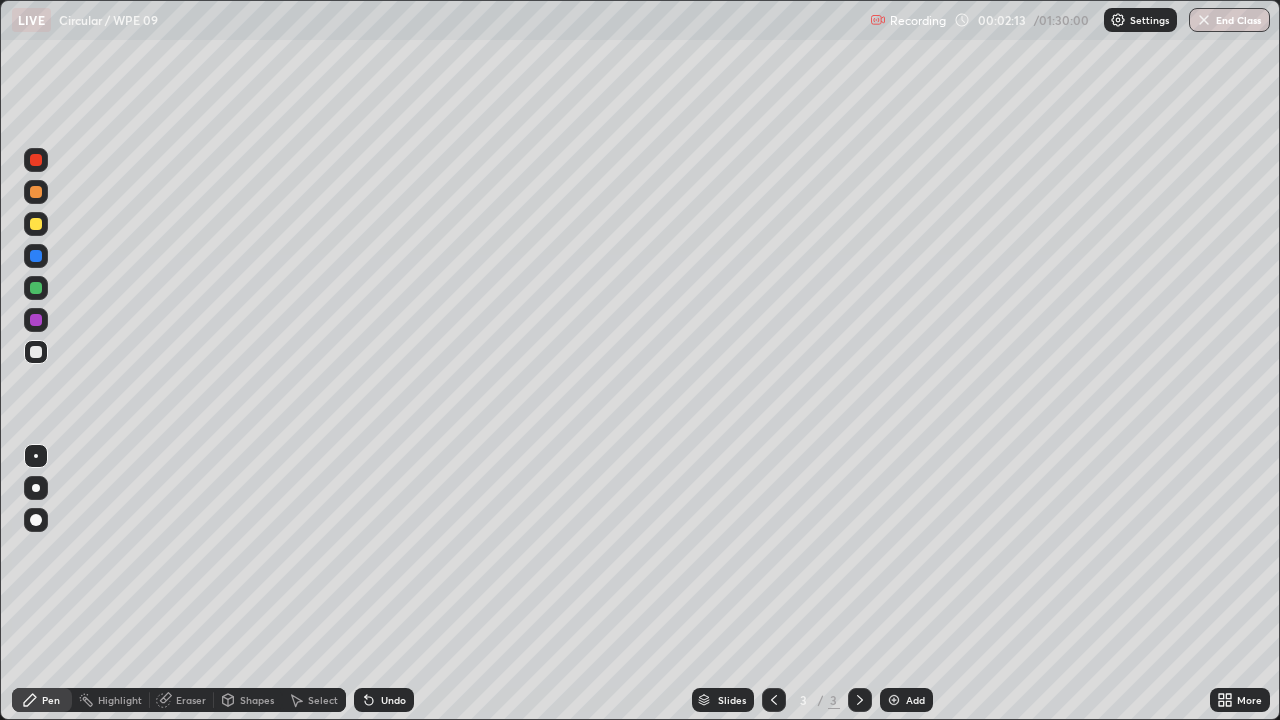 click on "Undo" at bounding box center (393, 700) 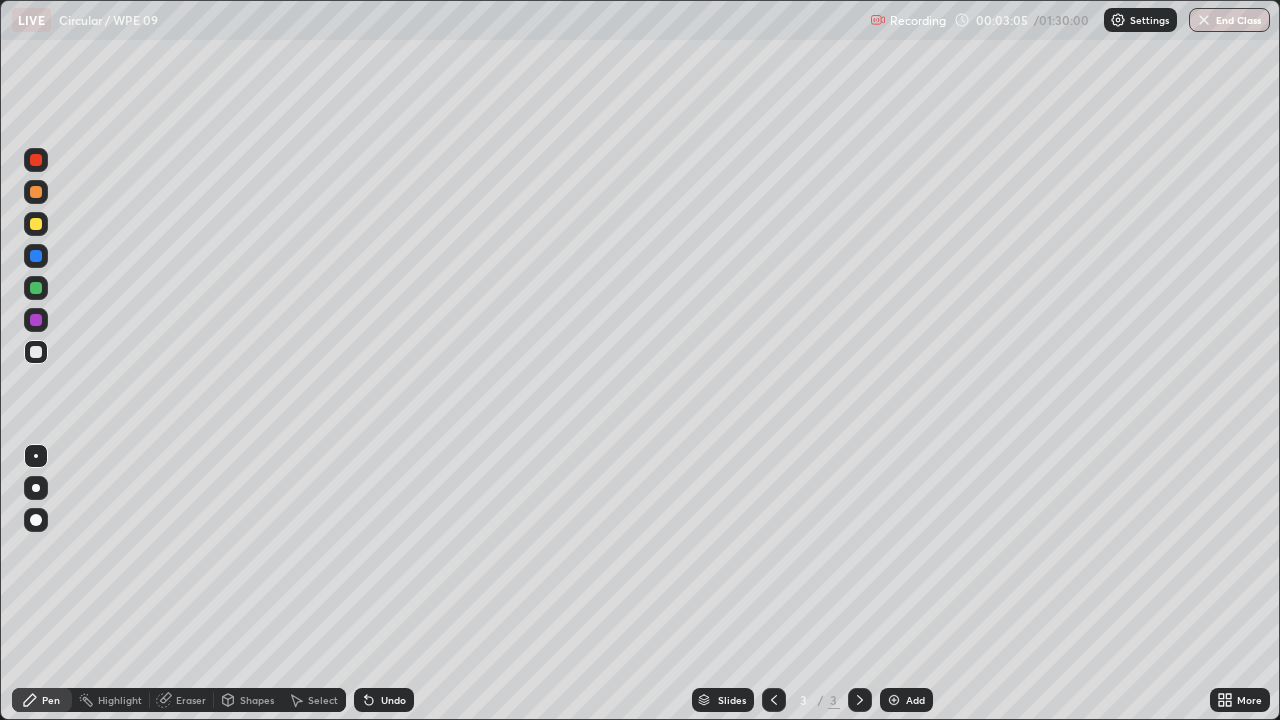 click on "Undo" at bounding box center (393, 700) 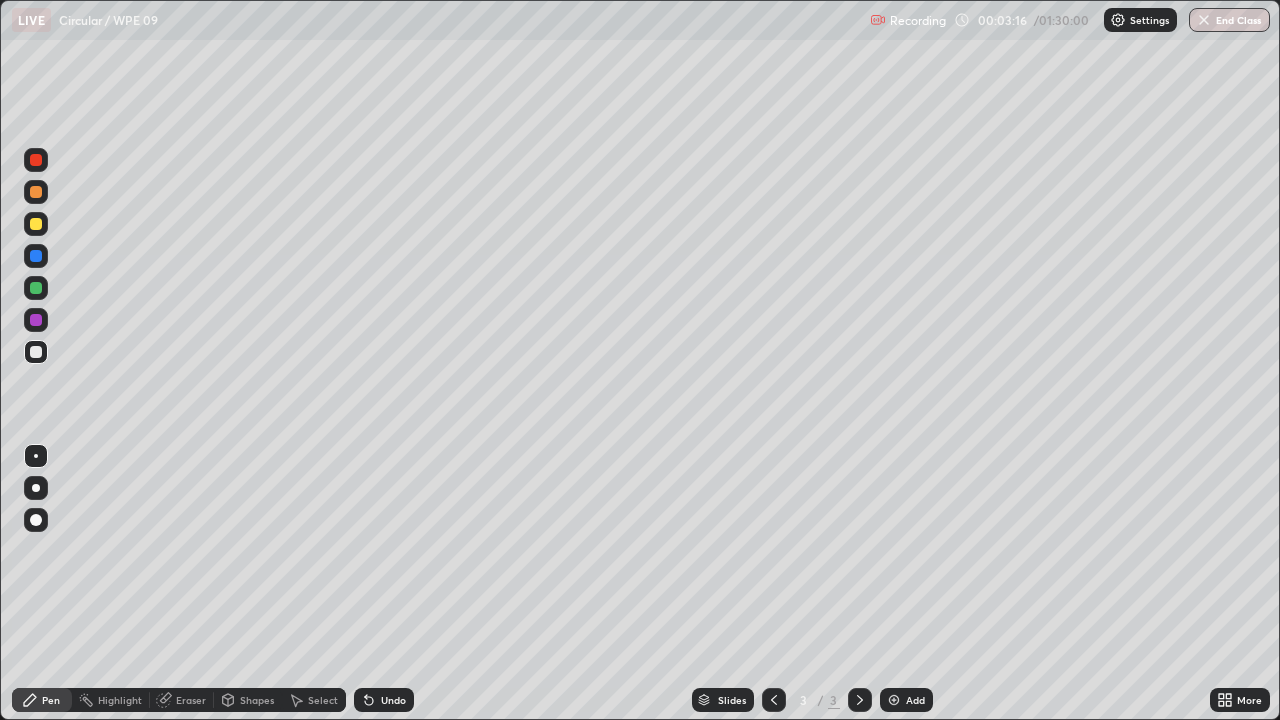 click on "Eraser" at bounding box center [182, 700] 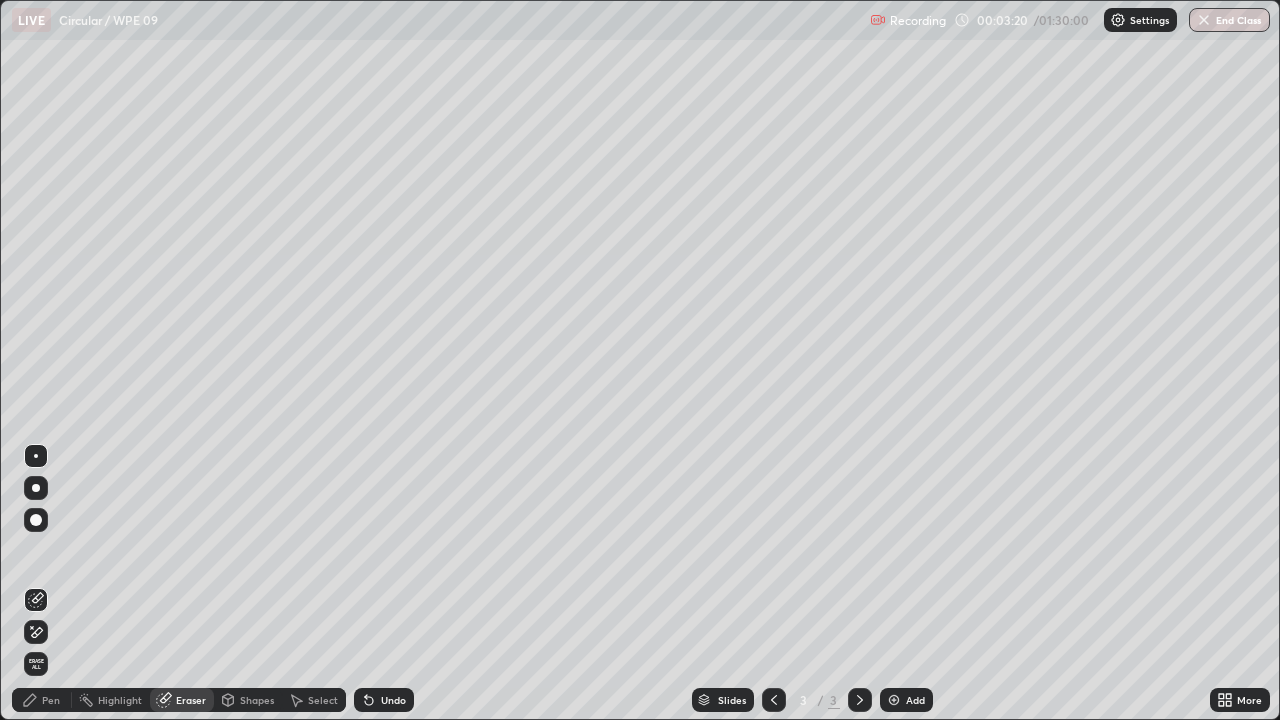 click on "Pen" at bounding box center (42, 700) 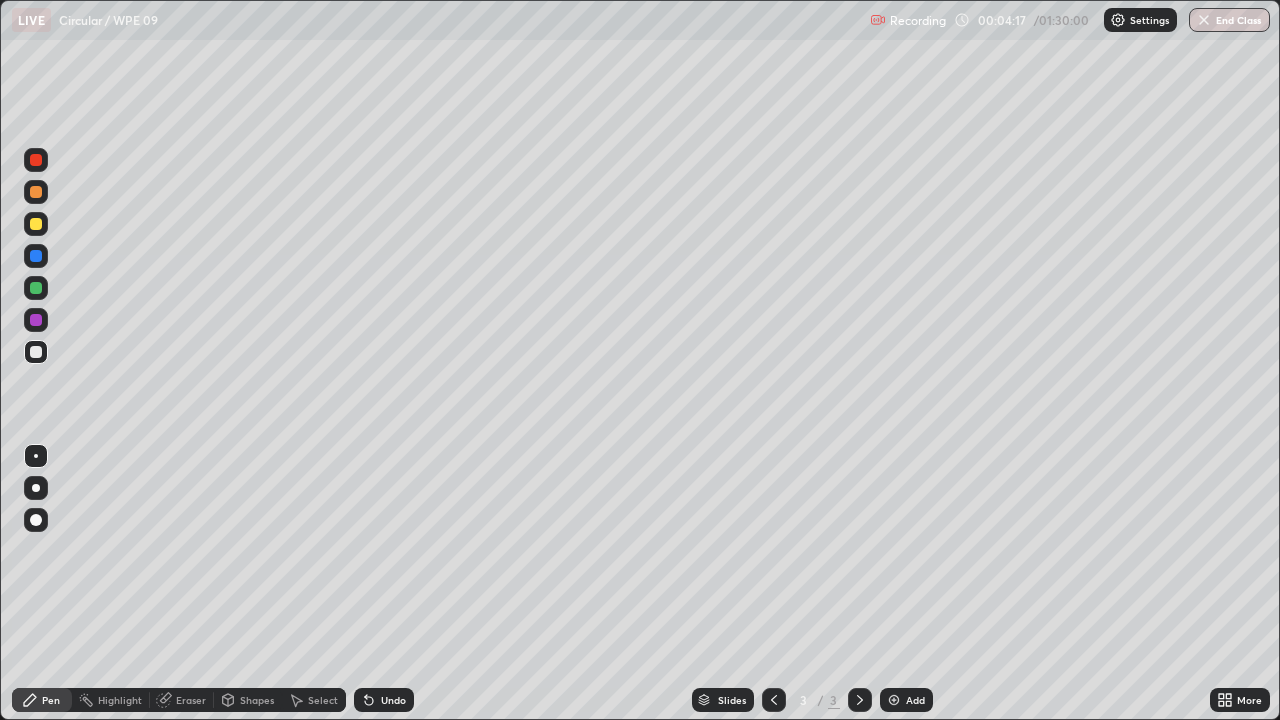 click at bounding box center [36, 488] 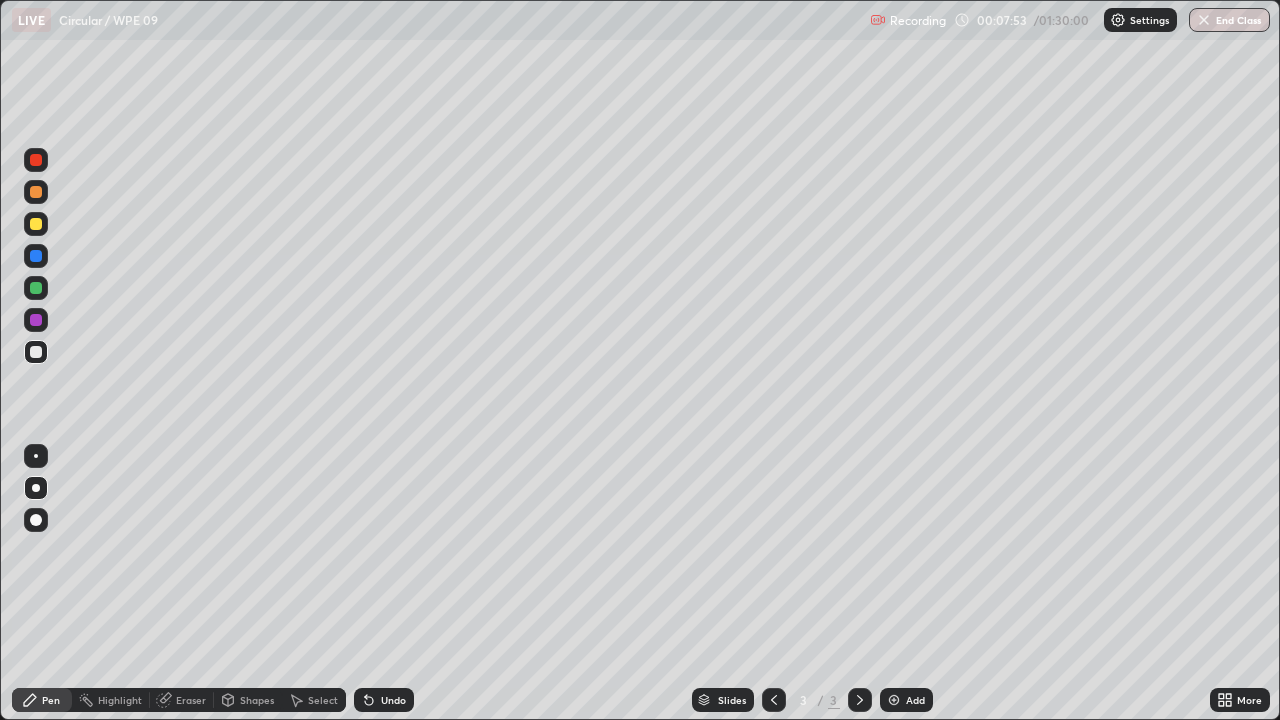 click on "Add" at bounding box center [906, 700] 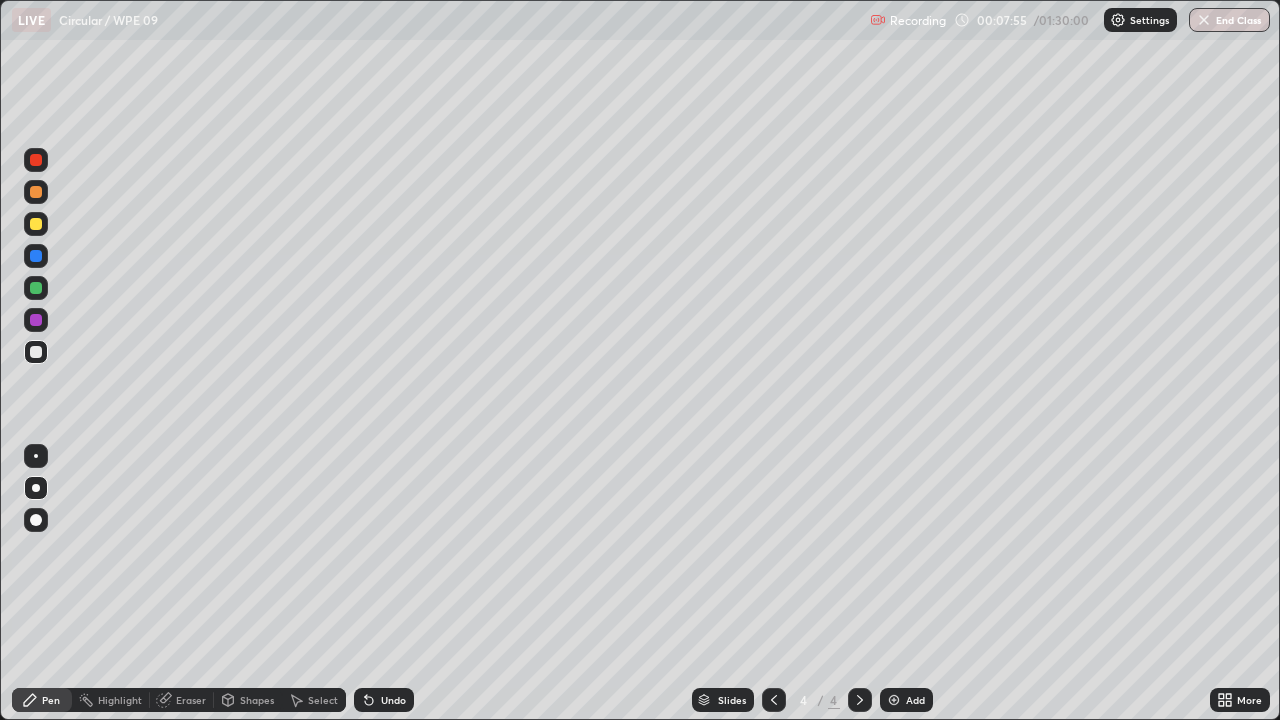 click at bounding box center (36, 288) 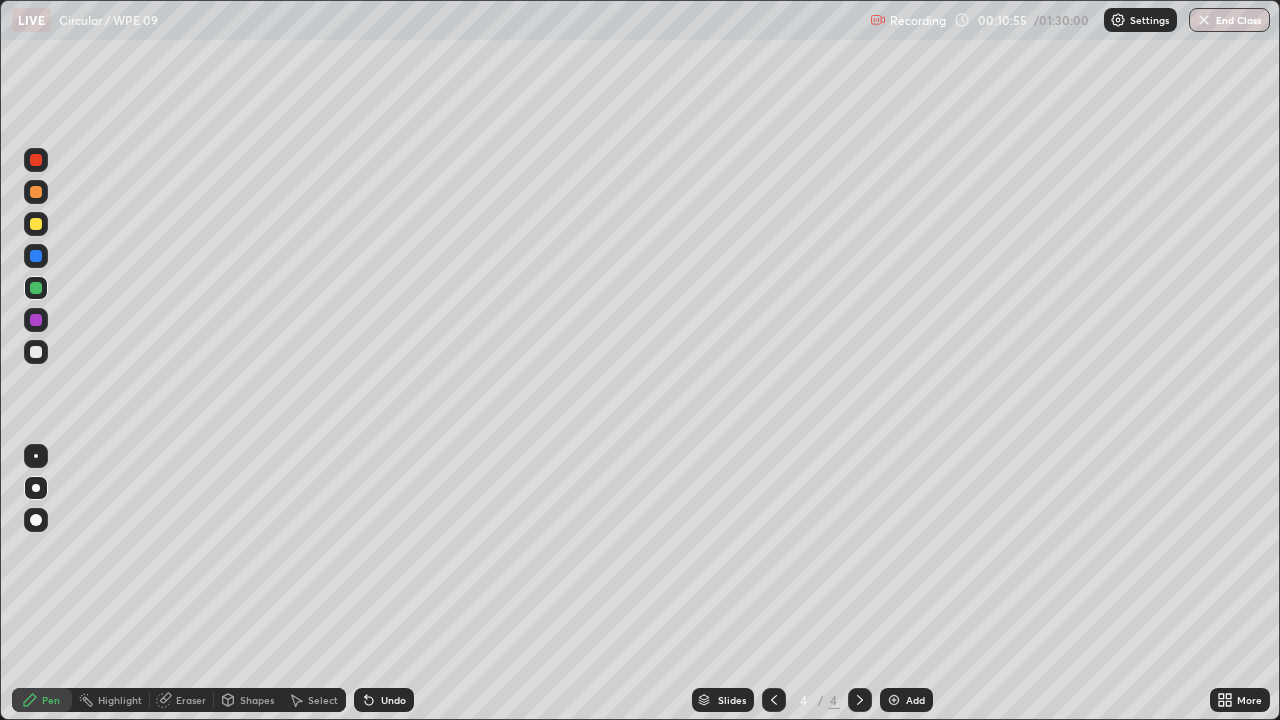 click on "Add" at bounding box center [906, 700] 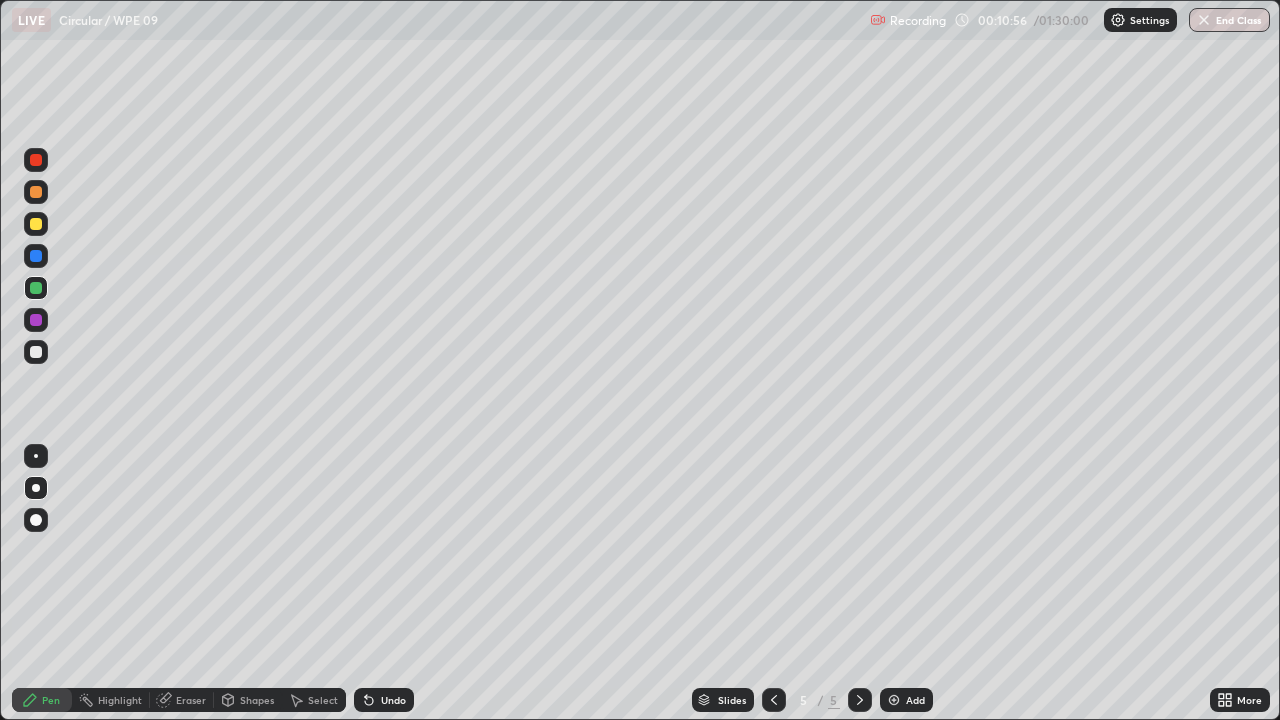 click on "Shapes" at bounding box center (248, 700) 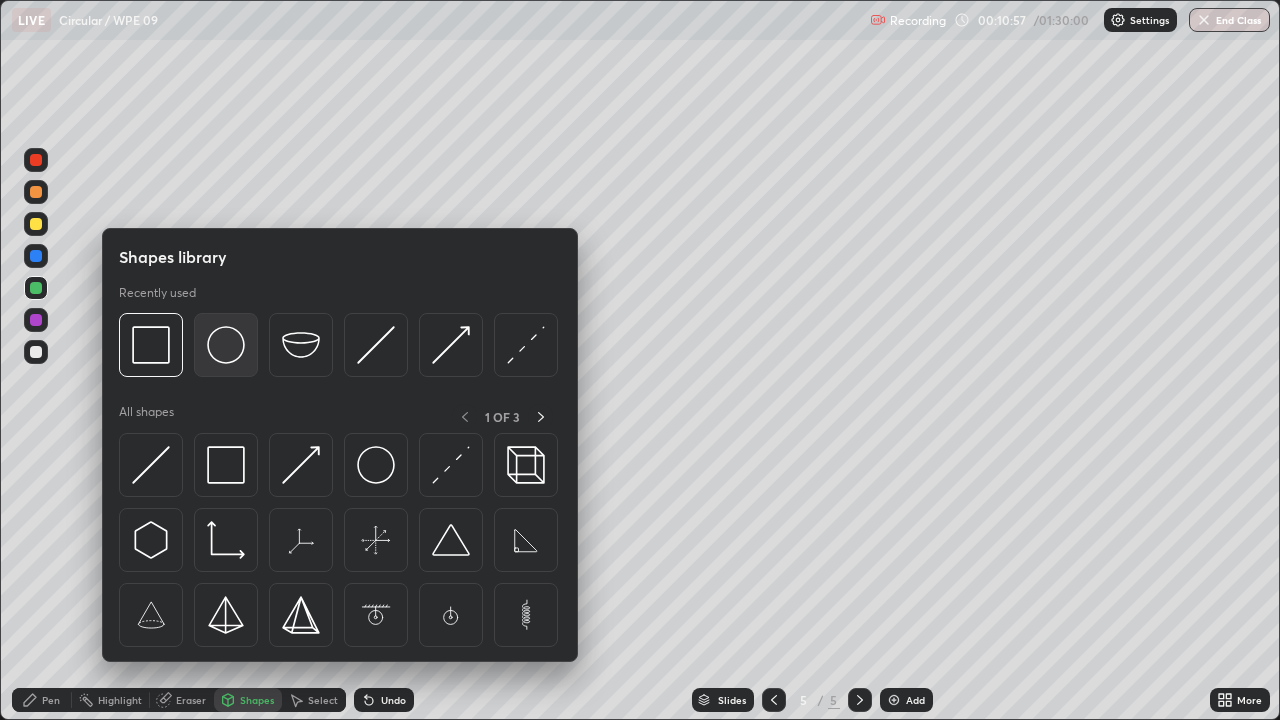 click at bounding box center (226, 345) 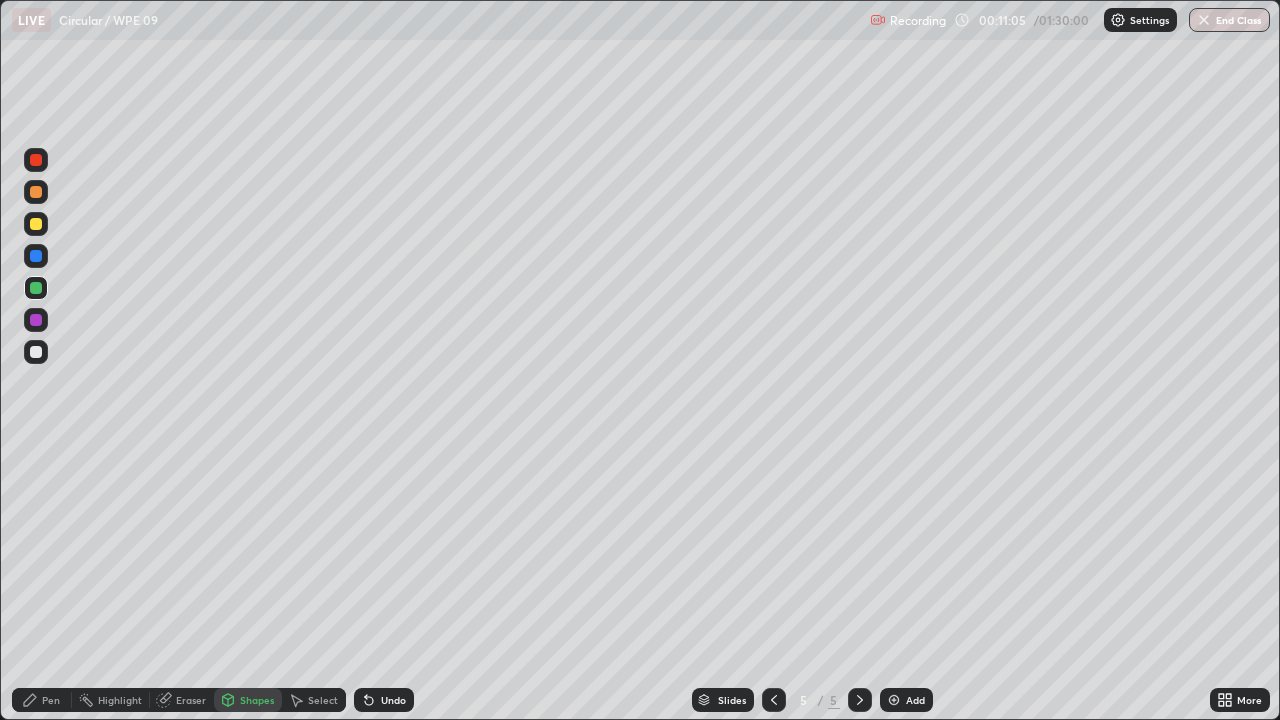 click on "Select" at bounding box center (323, 700) 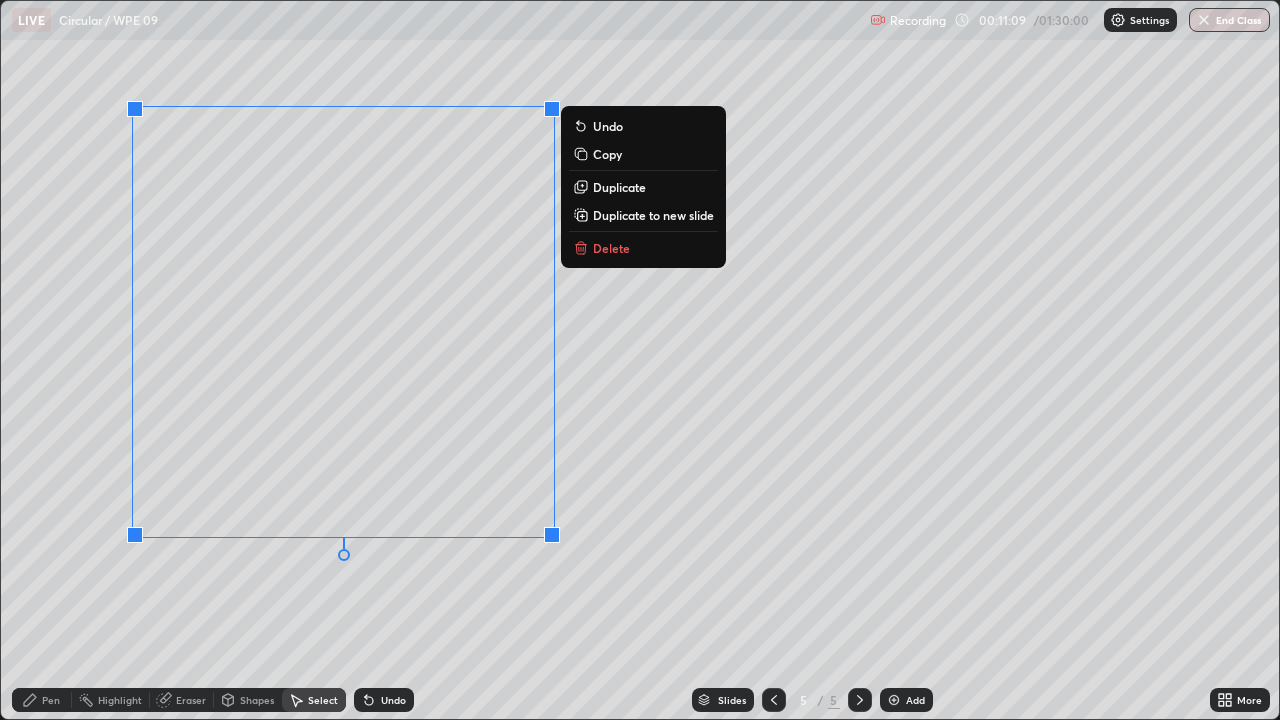 click on "Pen" at bounding box center [42, 700] 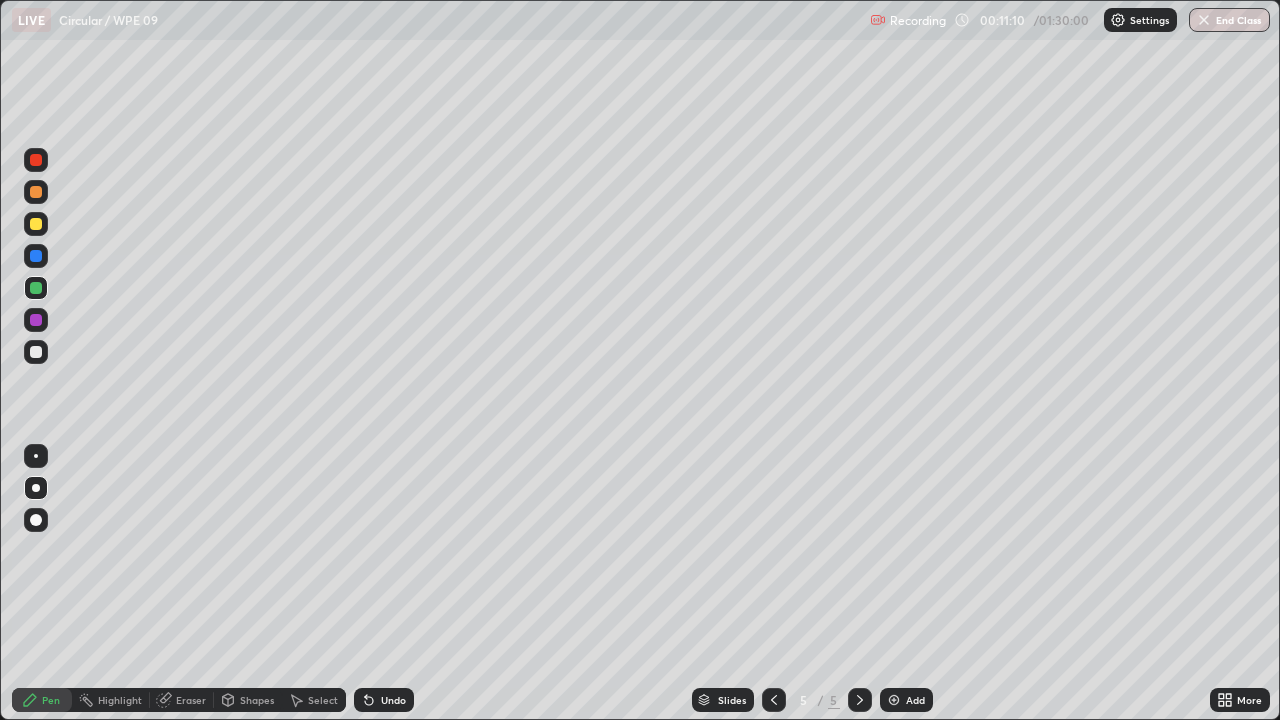 click at bounding box center (36, 352) 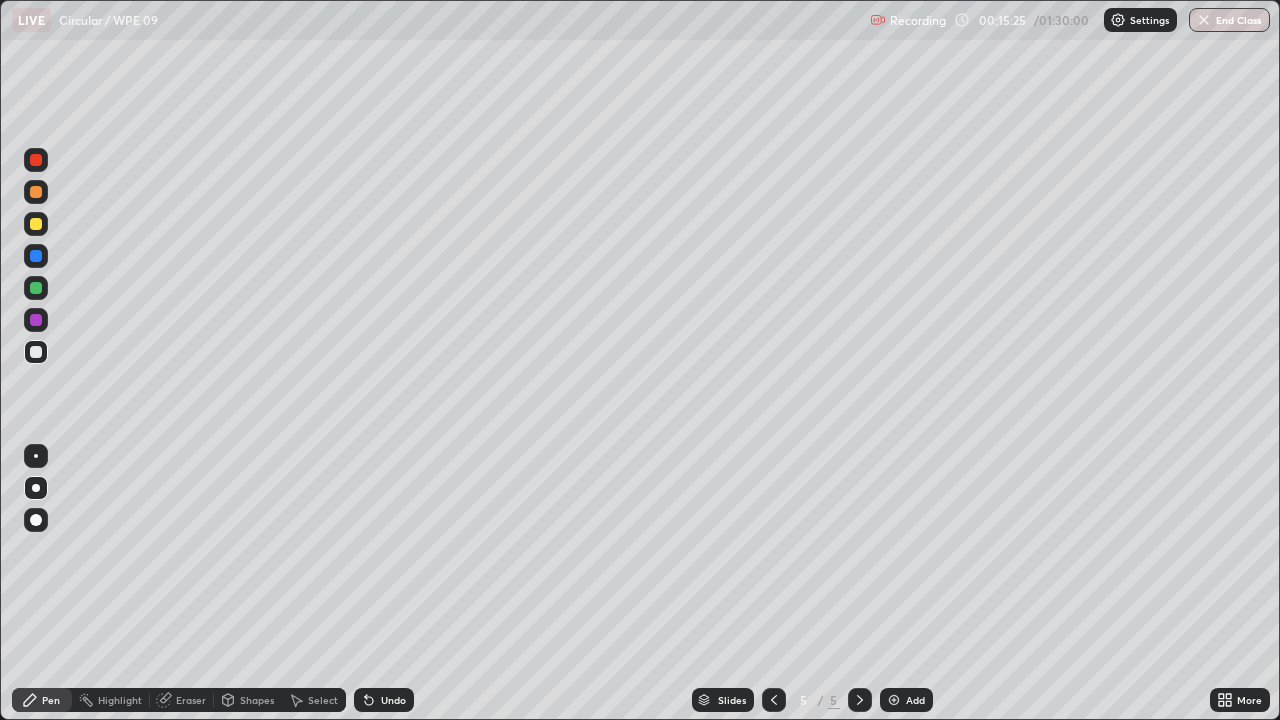 click on "Add" at bounding box center [915, 700] 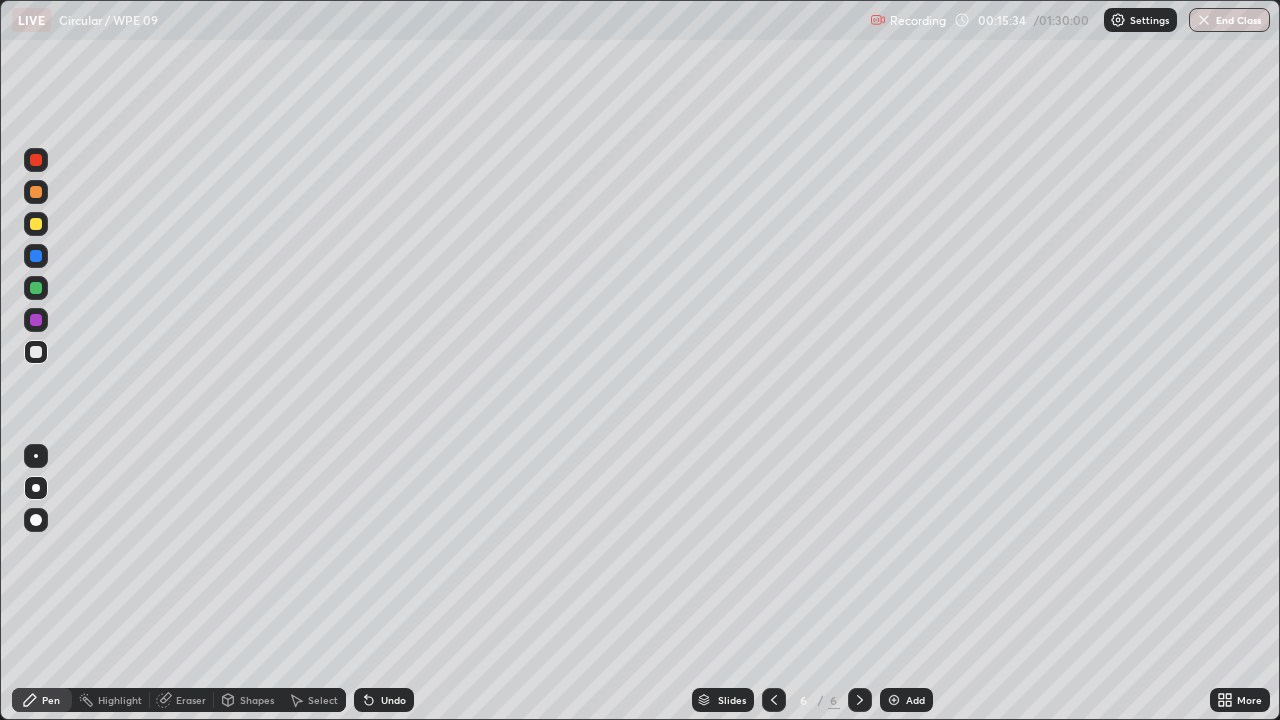 click at bounding box center (36, 224) 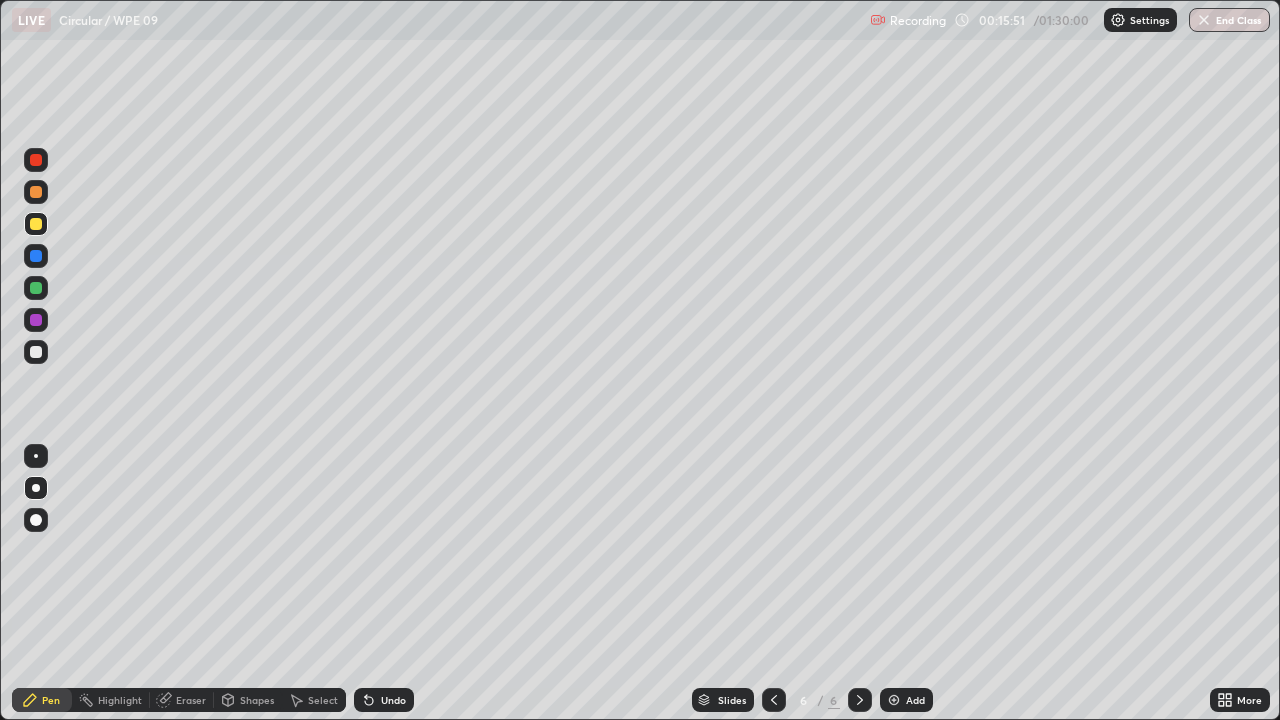 click at bounding box center (36, 256) 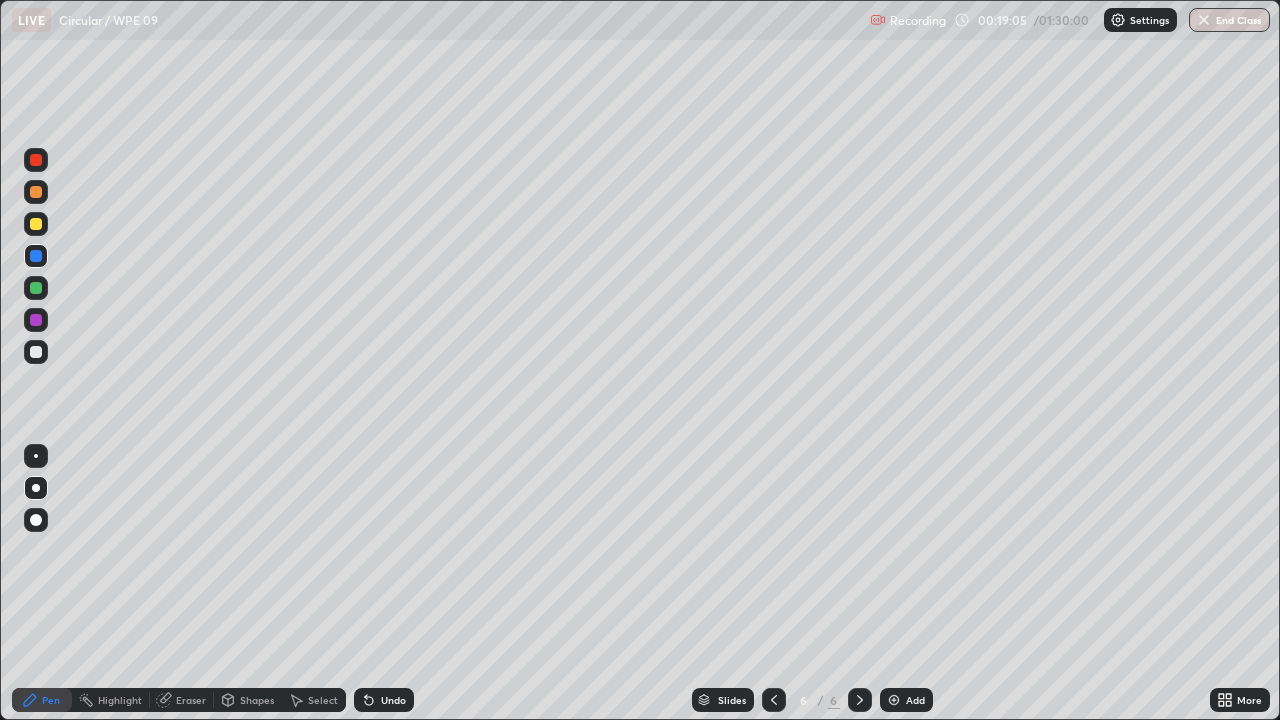 click at bounding box center [36, 224] 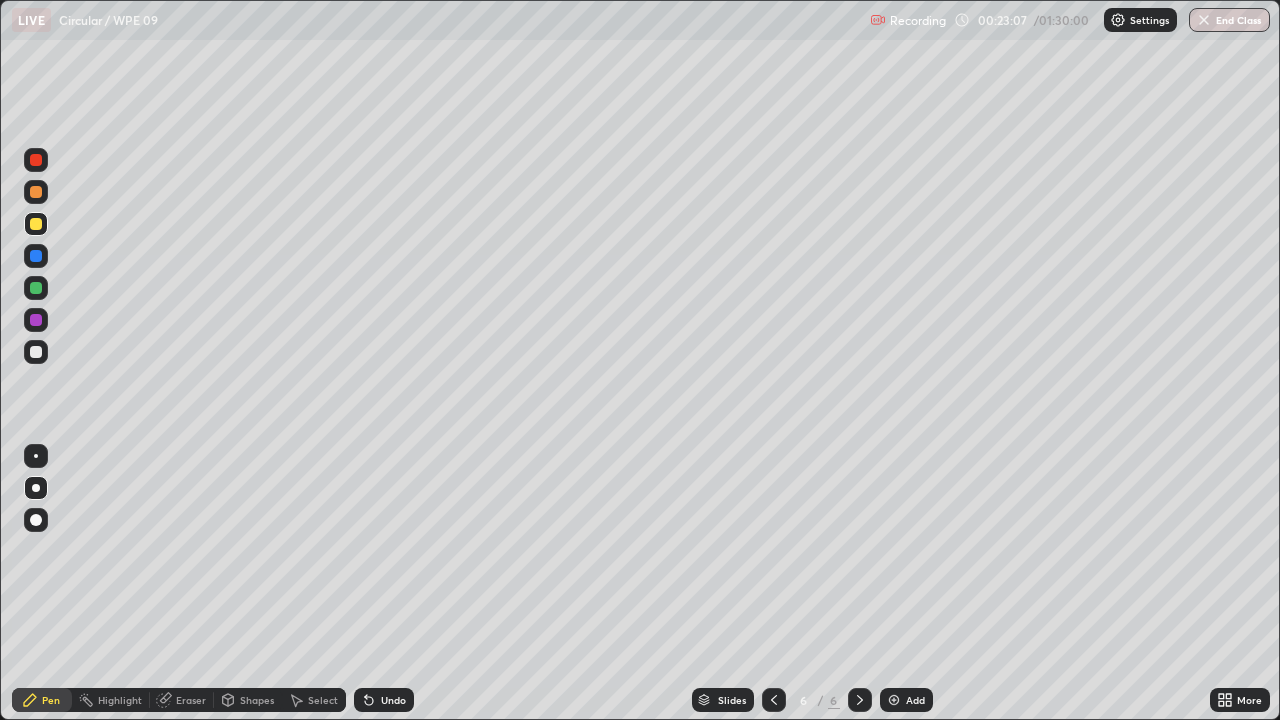 click on "Add" at bounding box center (915, 700) 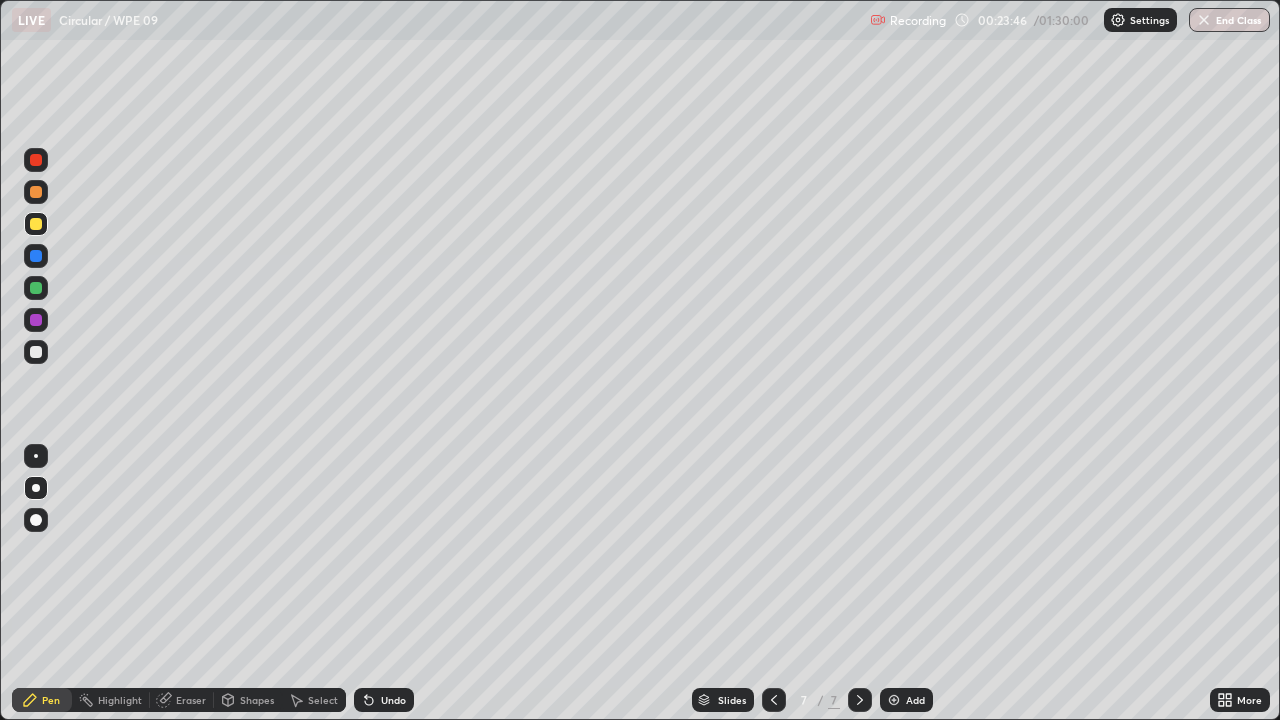 click at bounding box center [36, 352] 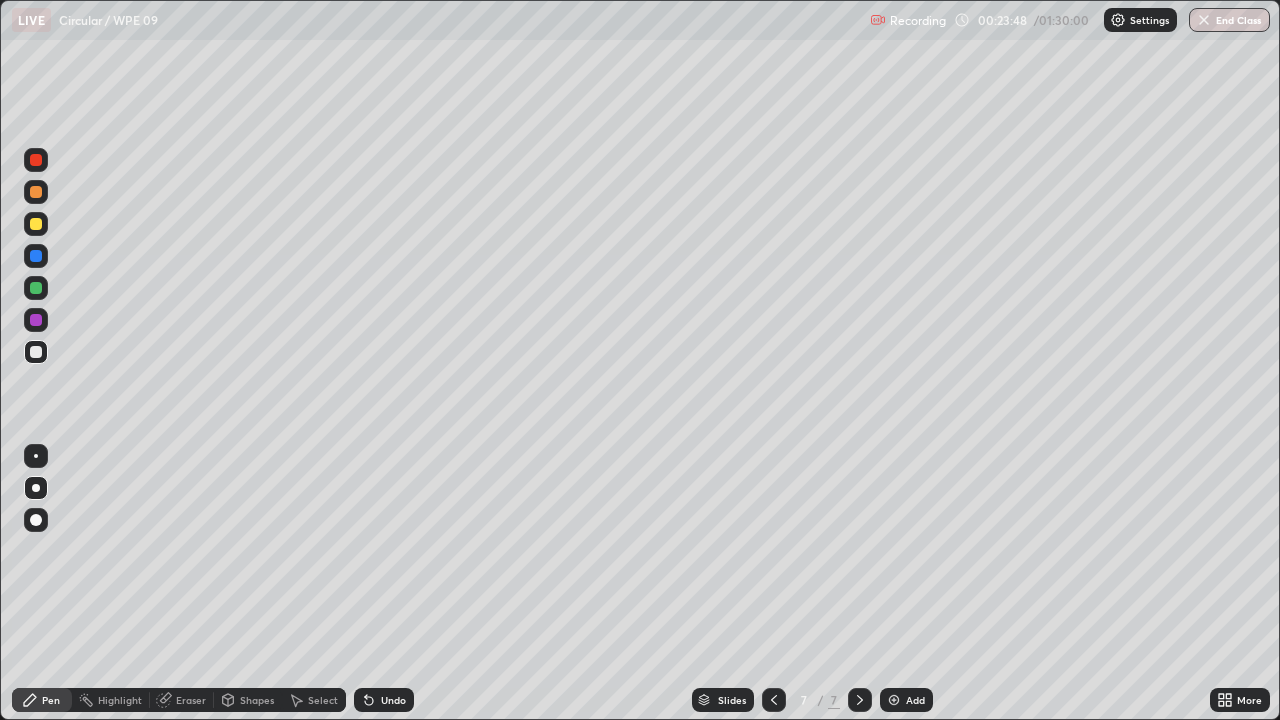 click on "Undo" at bounding box center (393, 700) 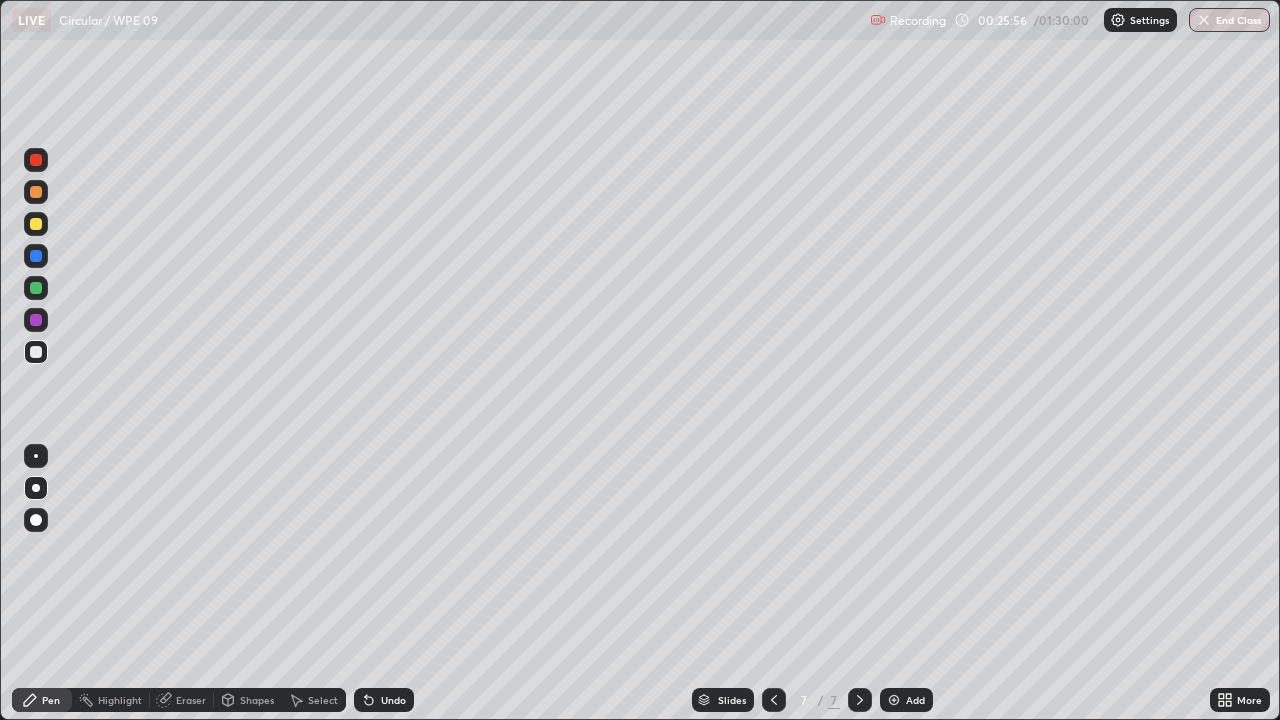 click on "Undo" at bounding box center [384, 700] 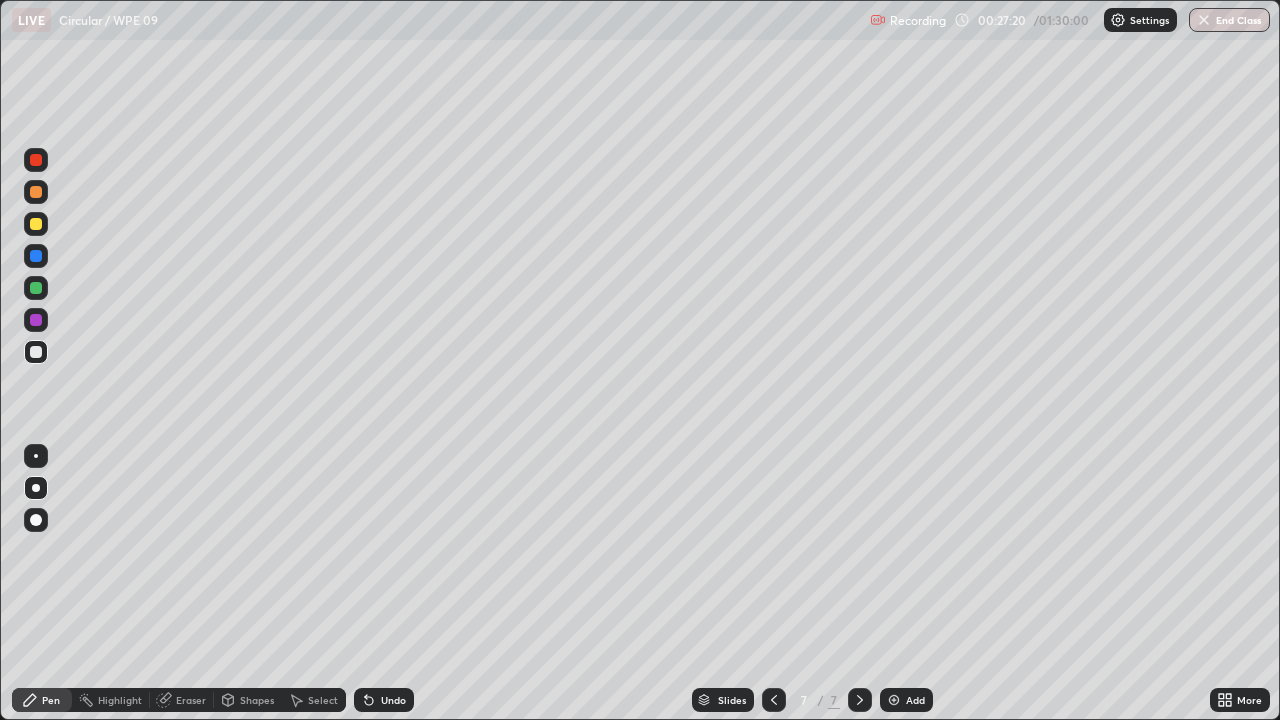 click at bounding box center (894, 700) 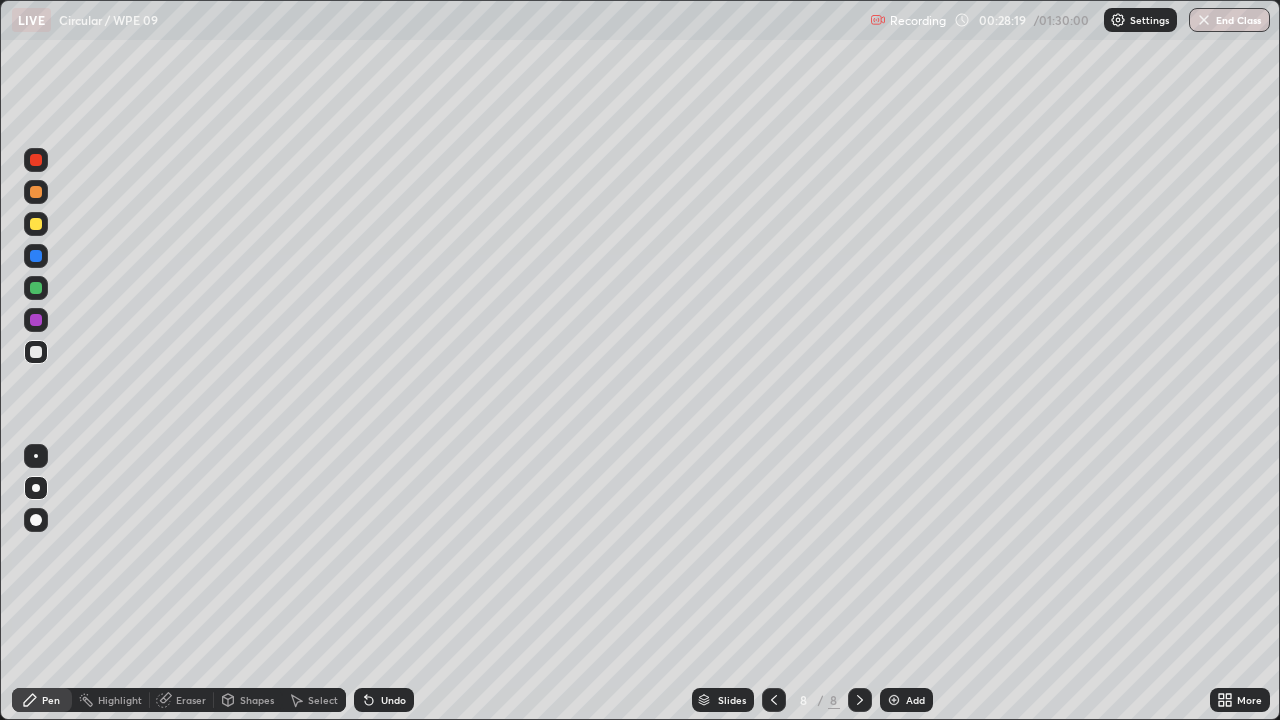 click 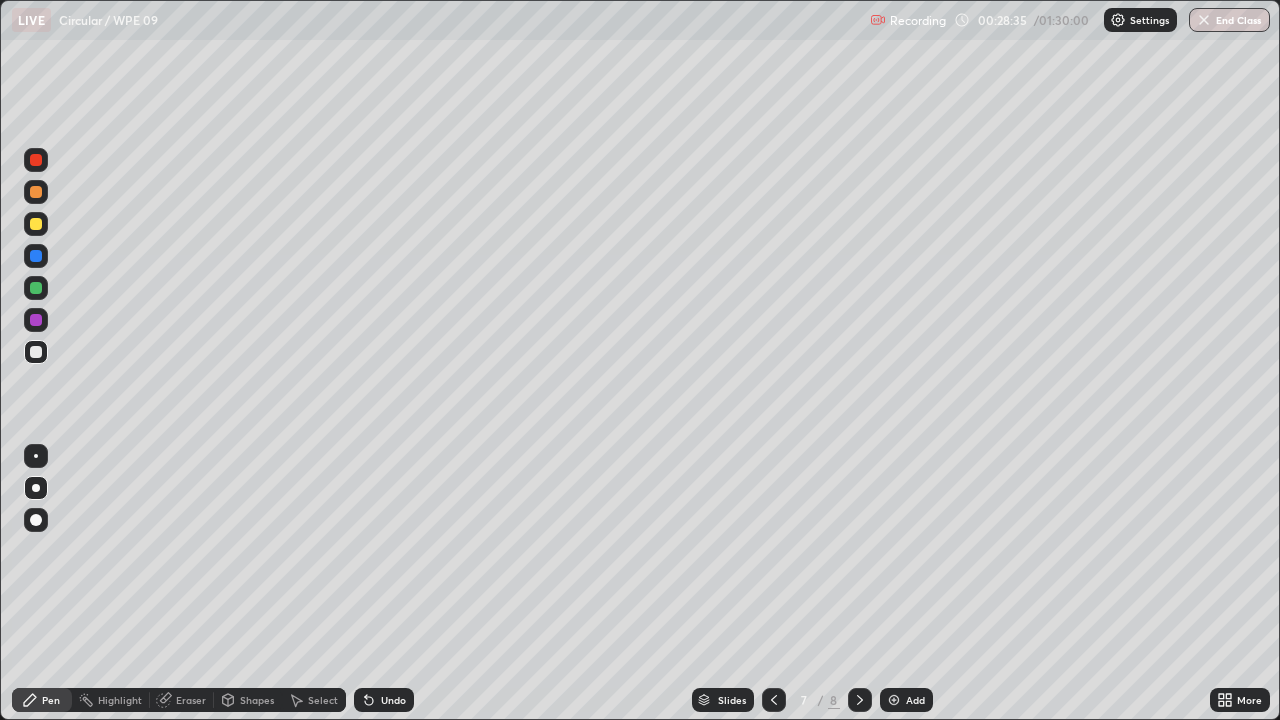 click 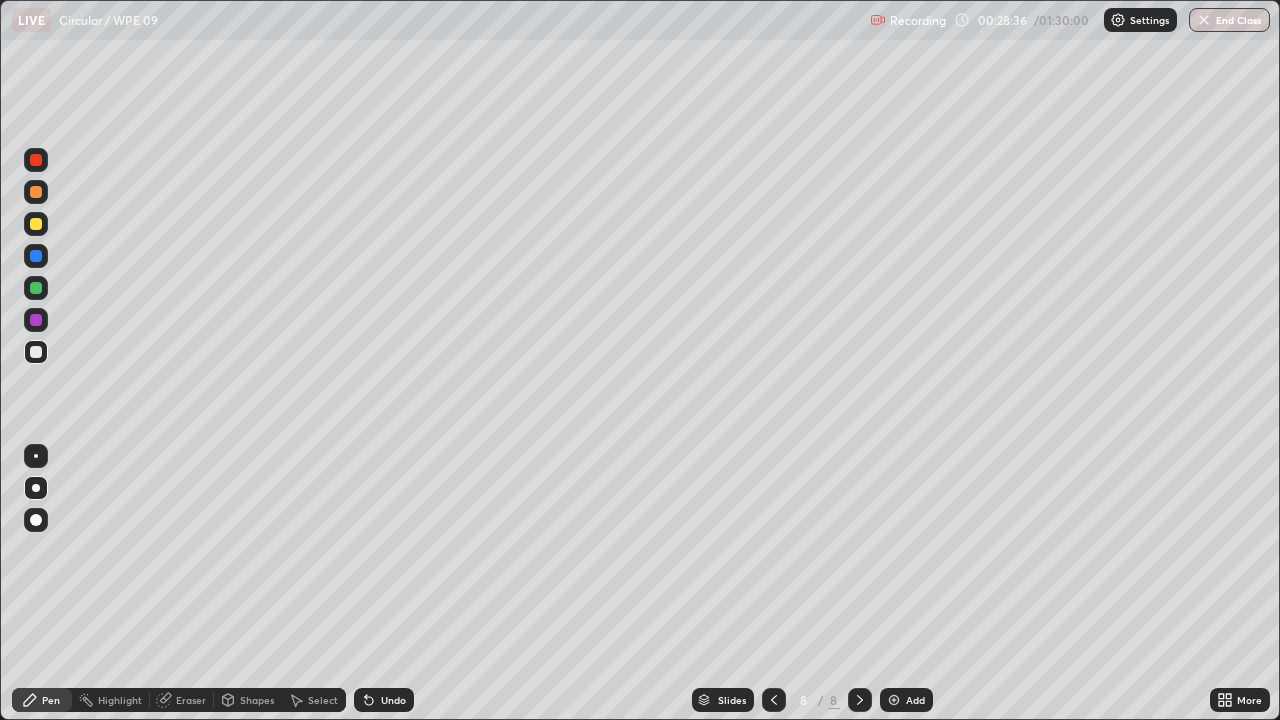 click on "Add" at bounding box center [906, 700] 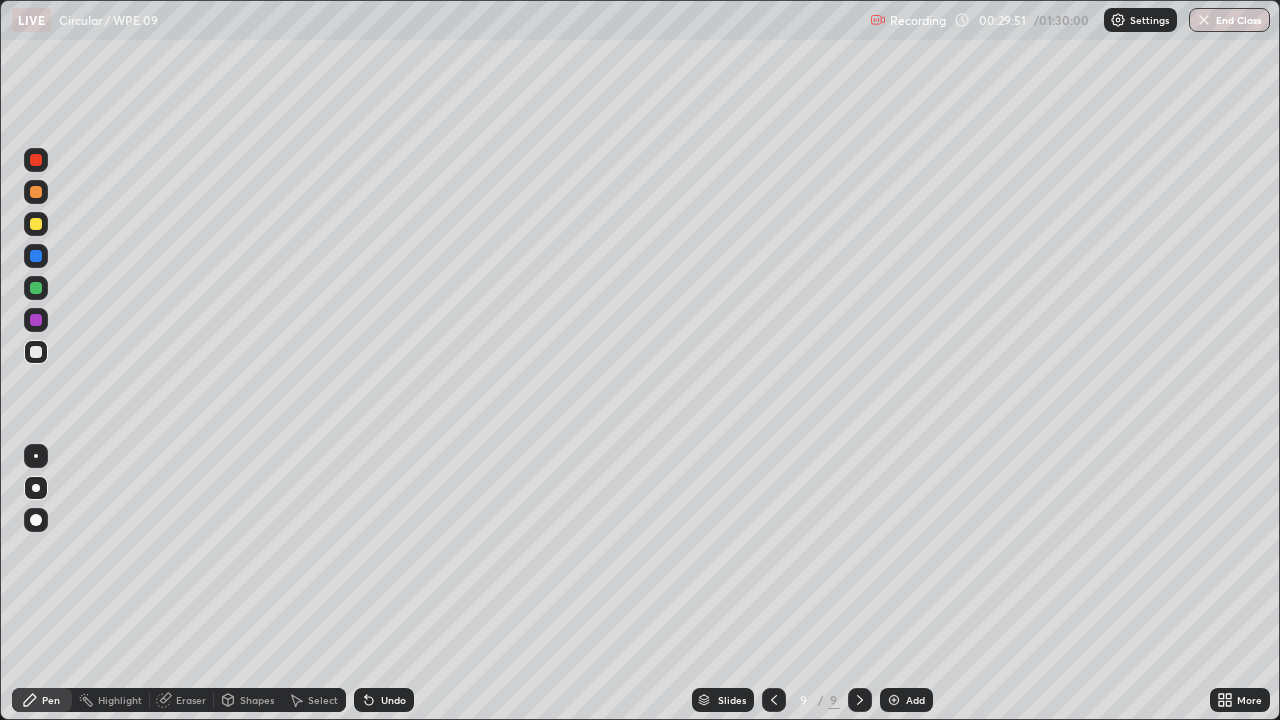 click 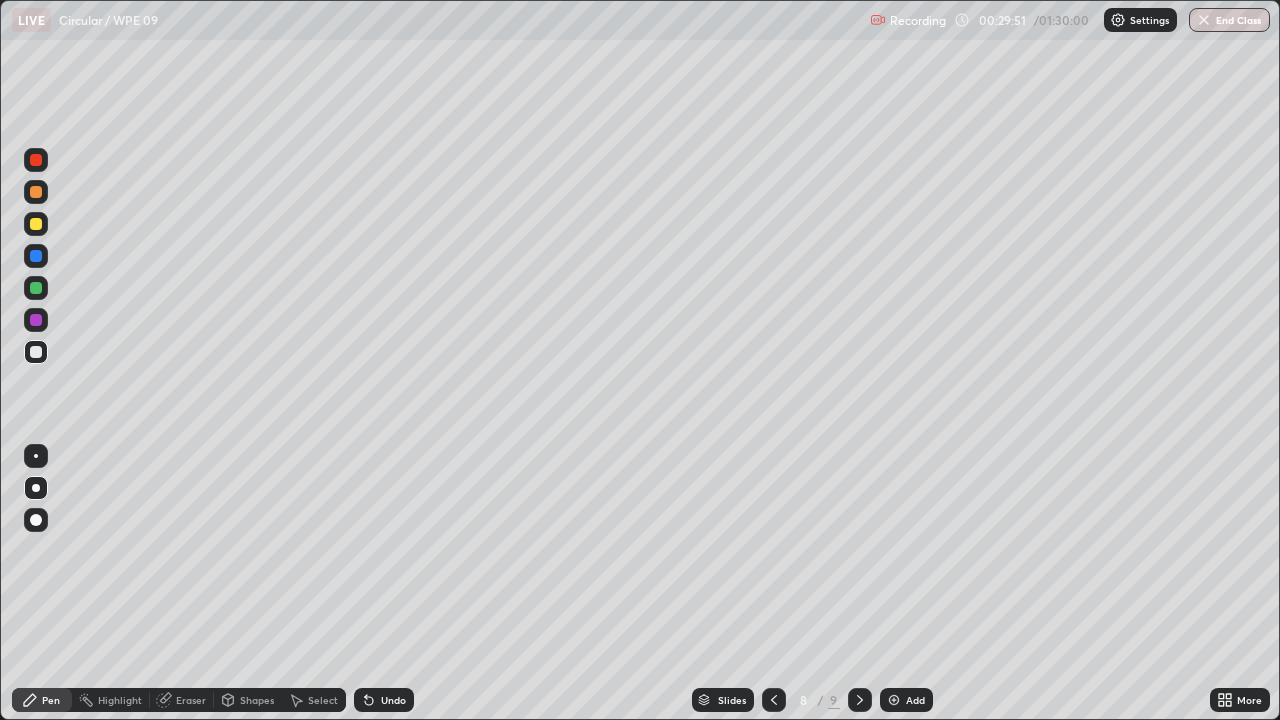 click 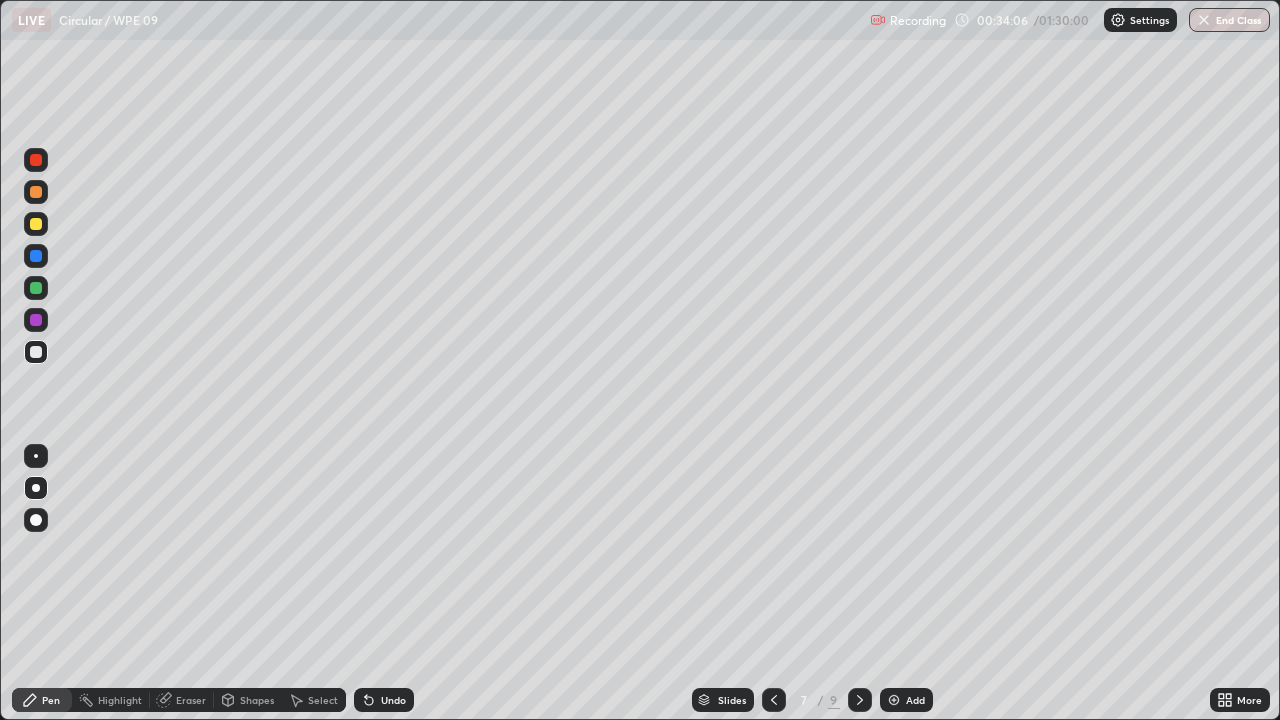 click 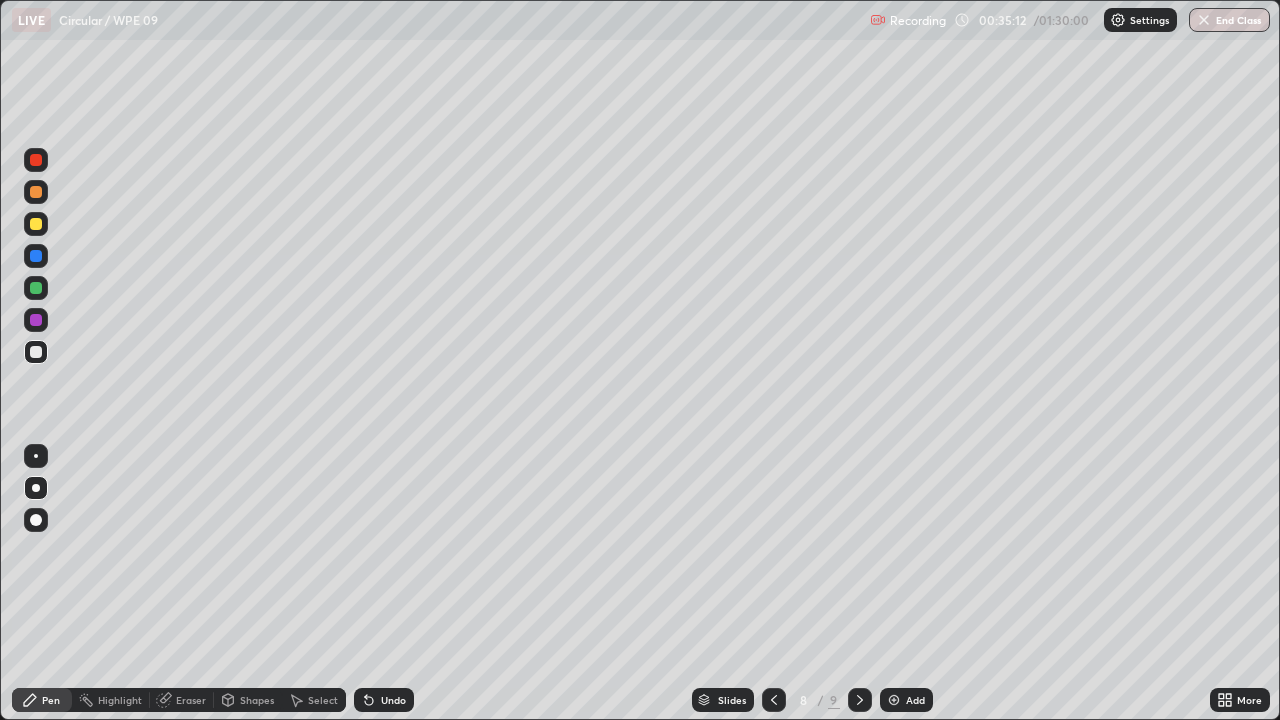 click 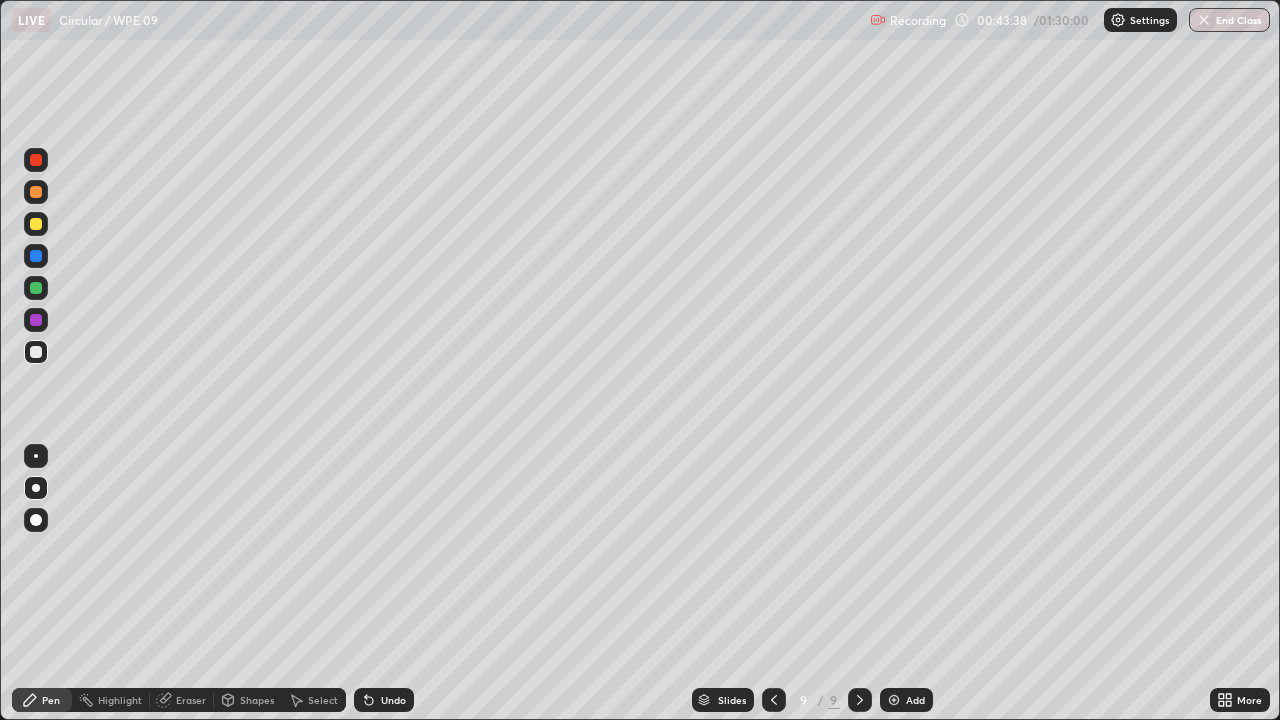 click at bounding box center [36, 224] 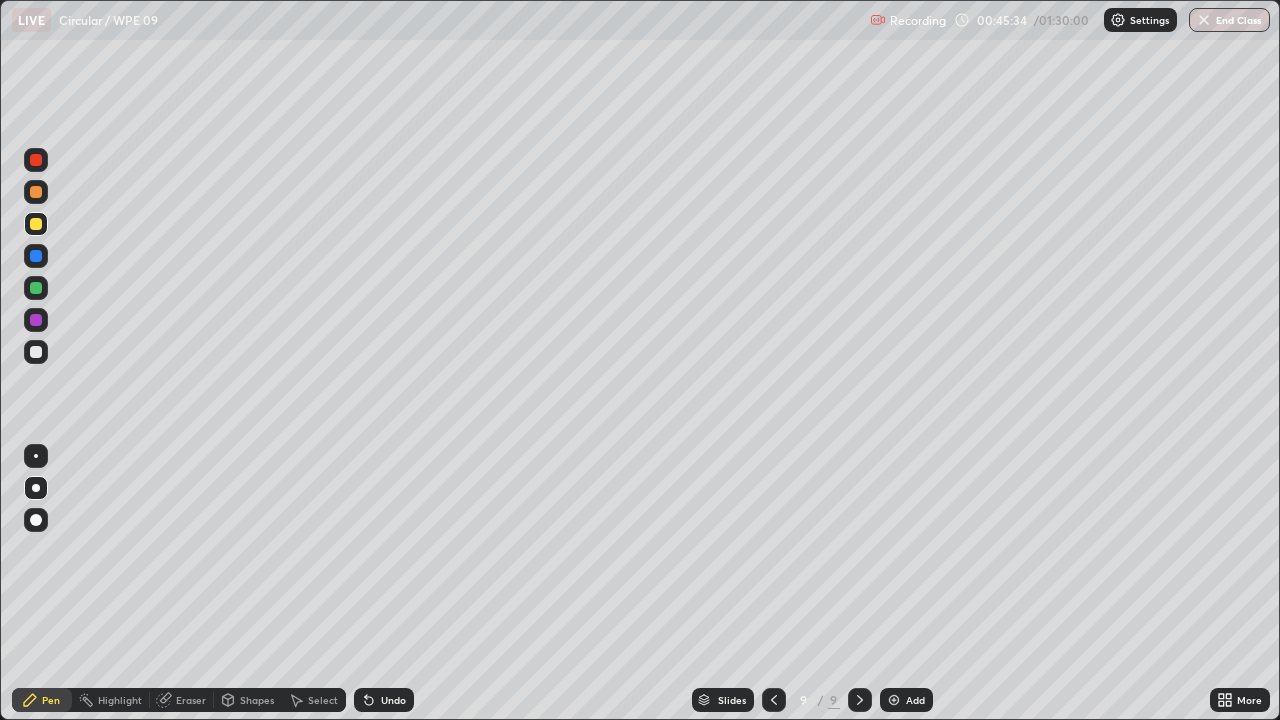 click on "Add" at bounding box center [915, 700] 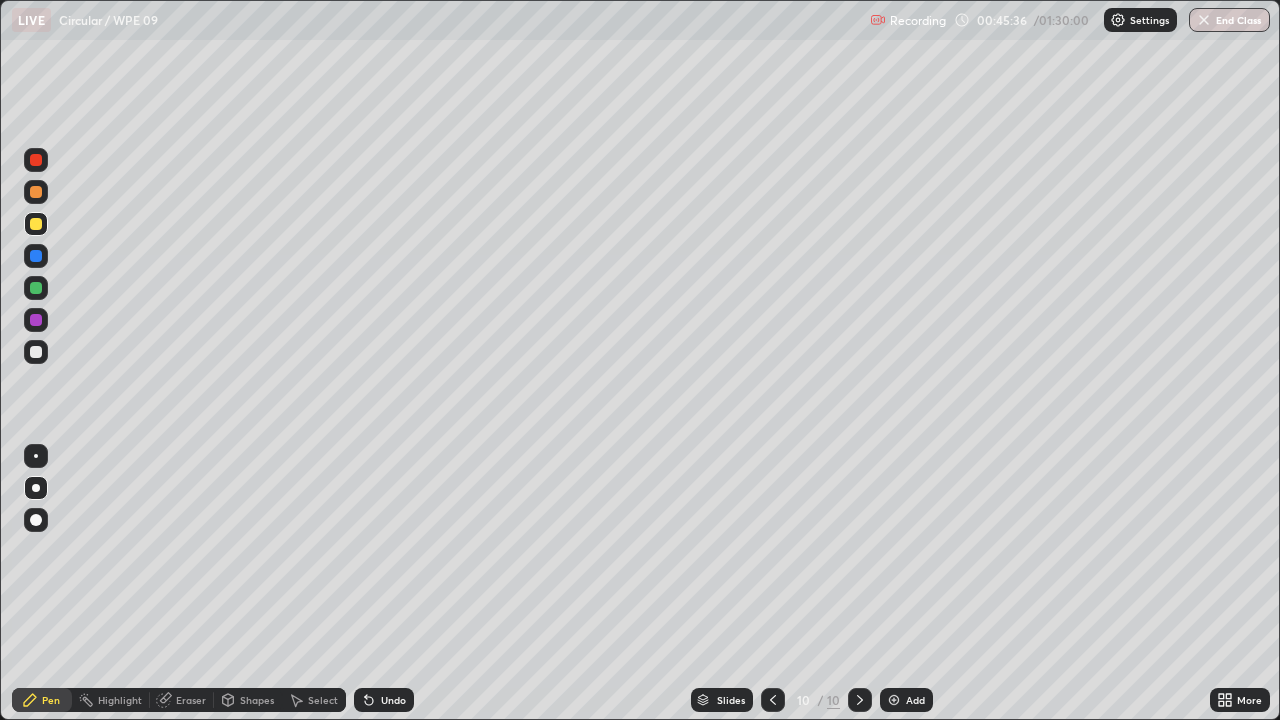 click at bounding box center [36, 288] 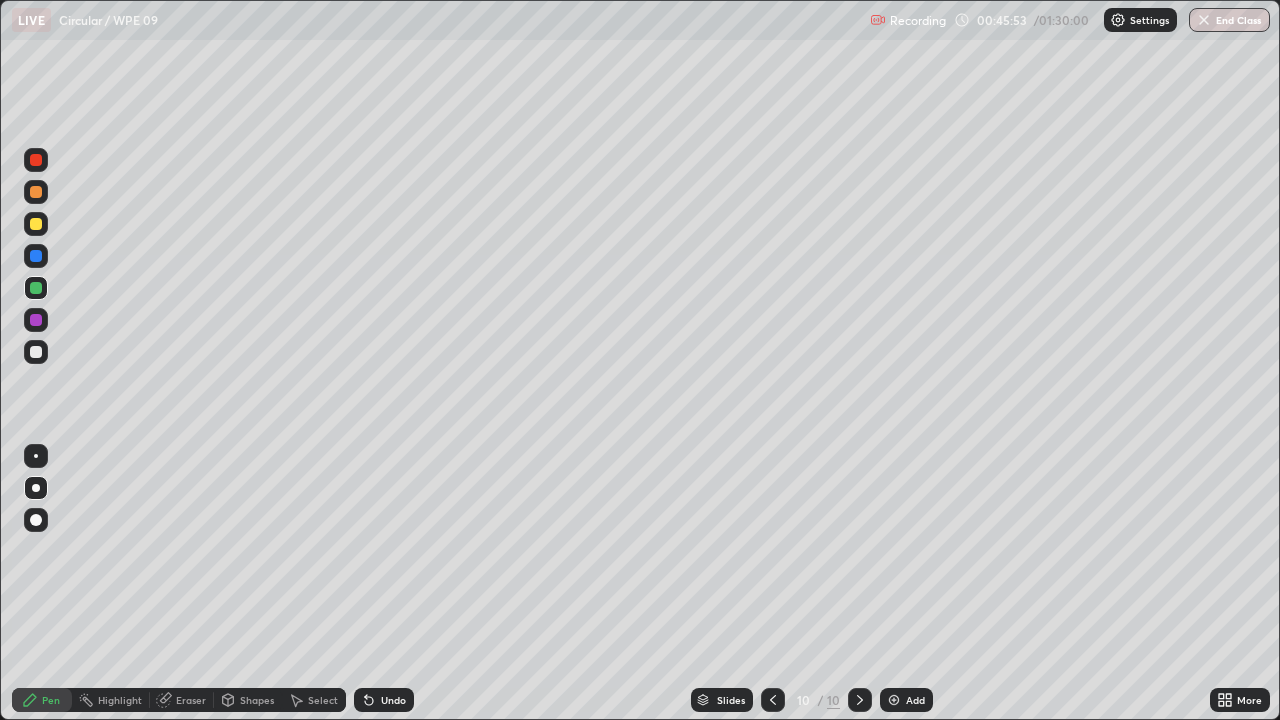 click at bounding box center (36, 224) 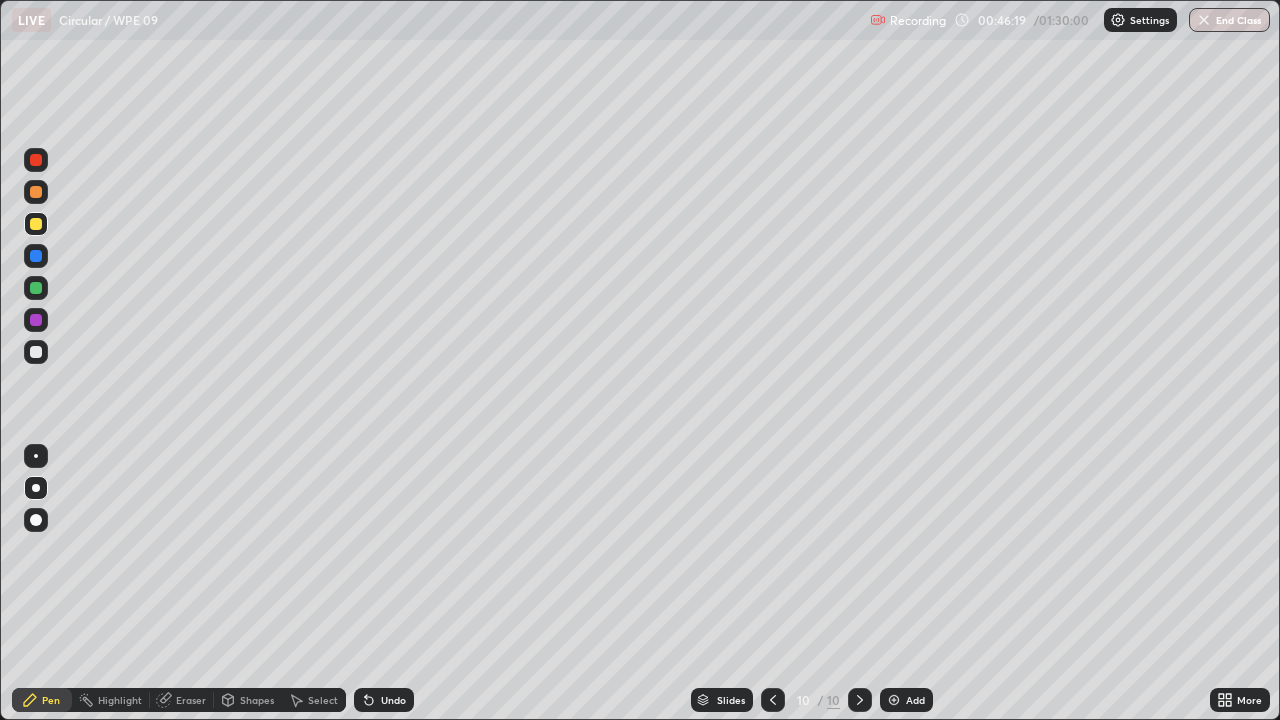 click on "Undo" at bounding box center (384, 700) 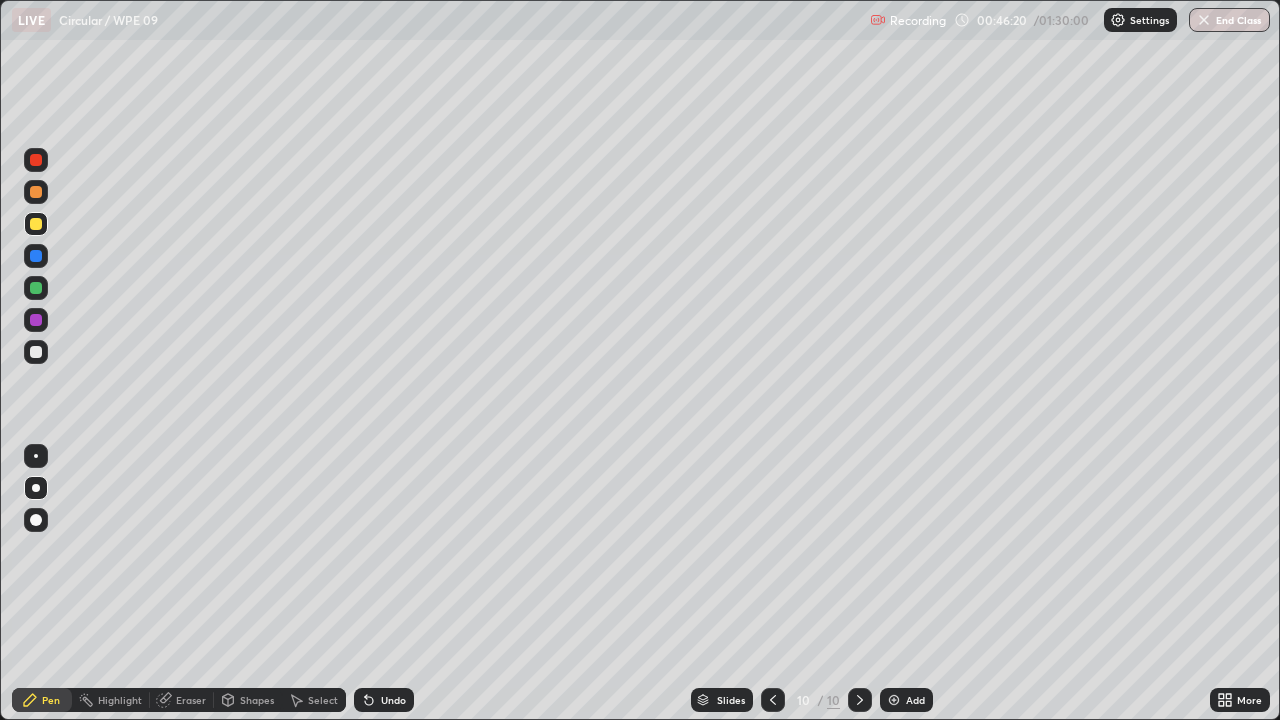 click on "Undo" at bounding box center [384, 700] 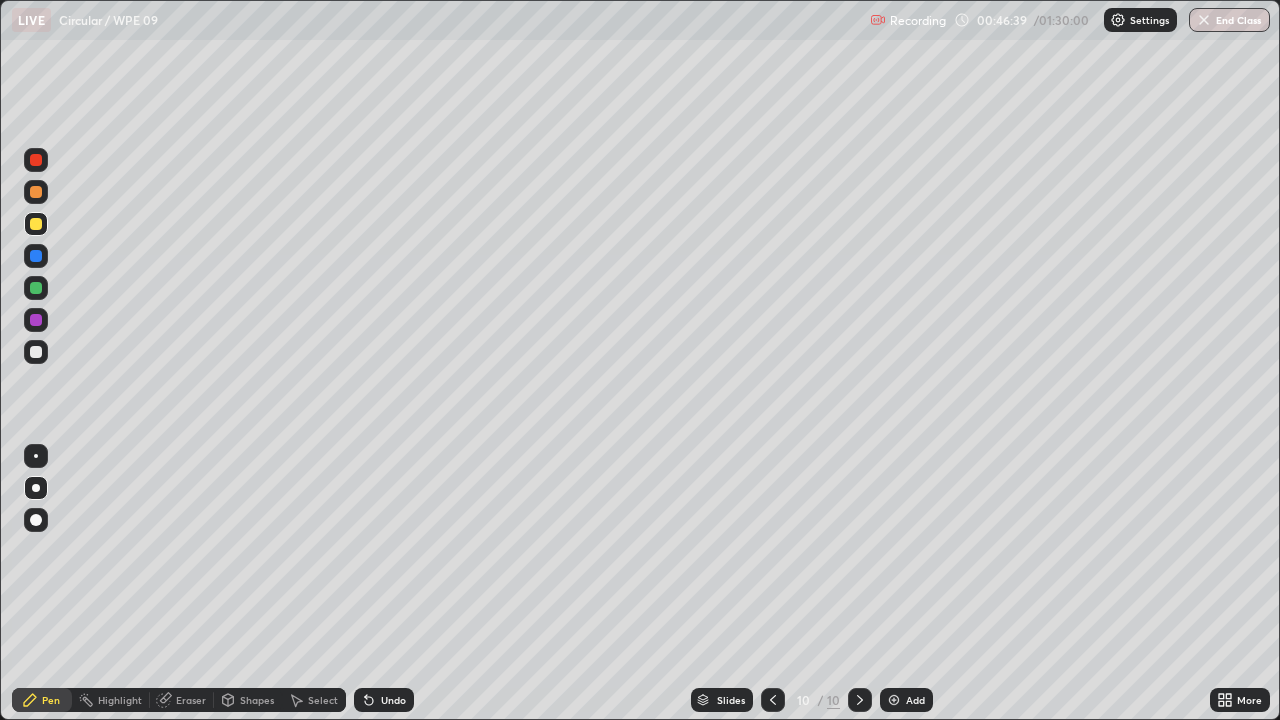 click 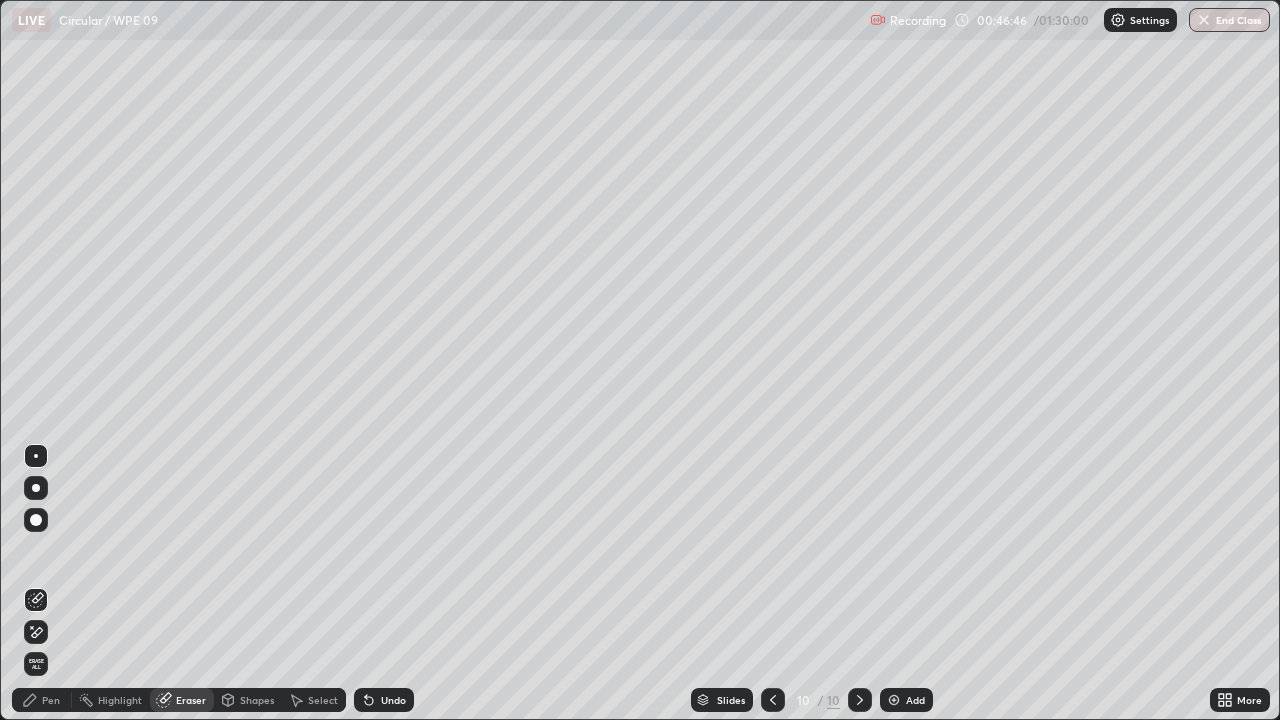 click on "Pen" at bounding box center [42, 700] 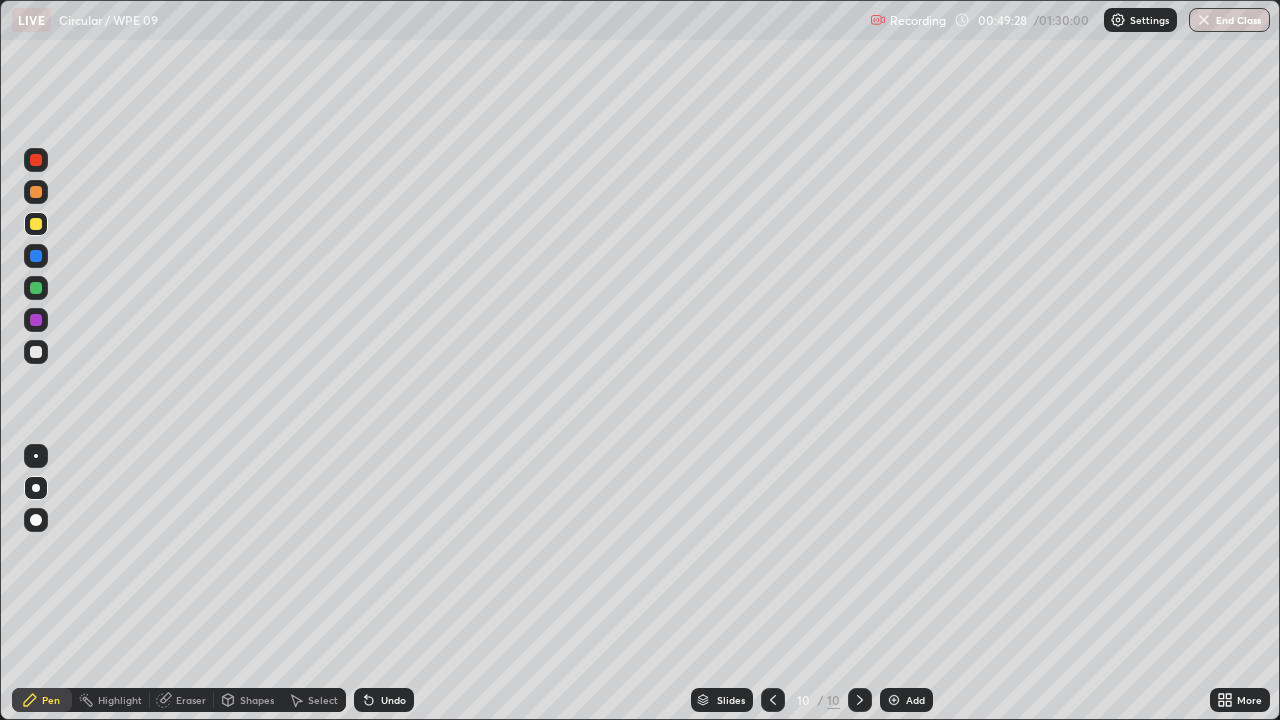 click on "Add" at bounding box center [906, 700] 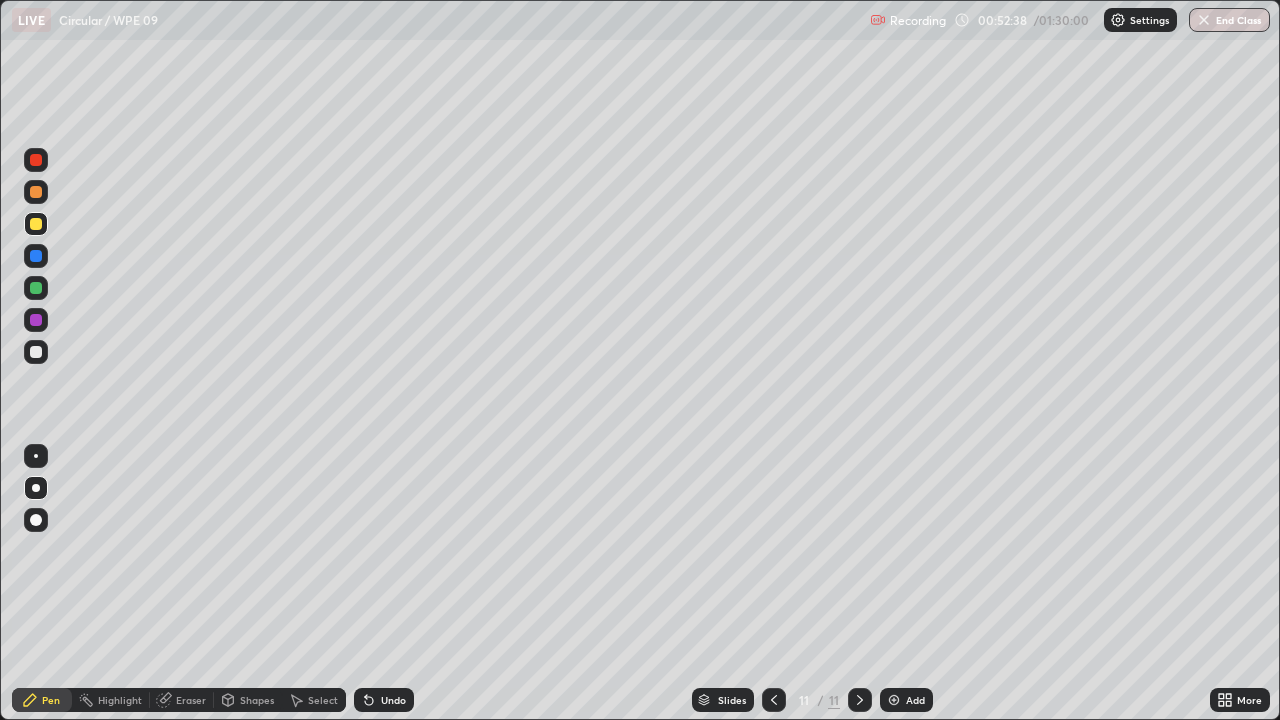 click on "Add" at bounding box center [915, 700] 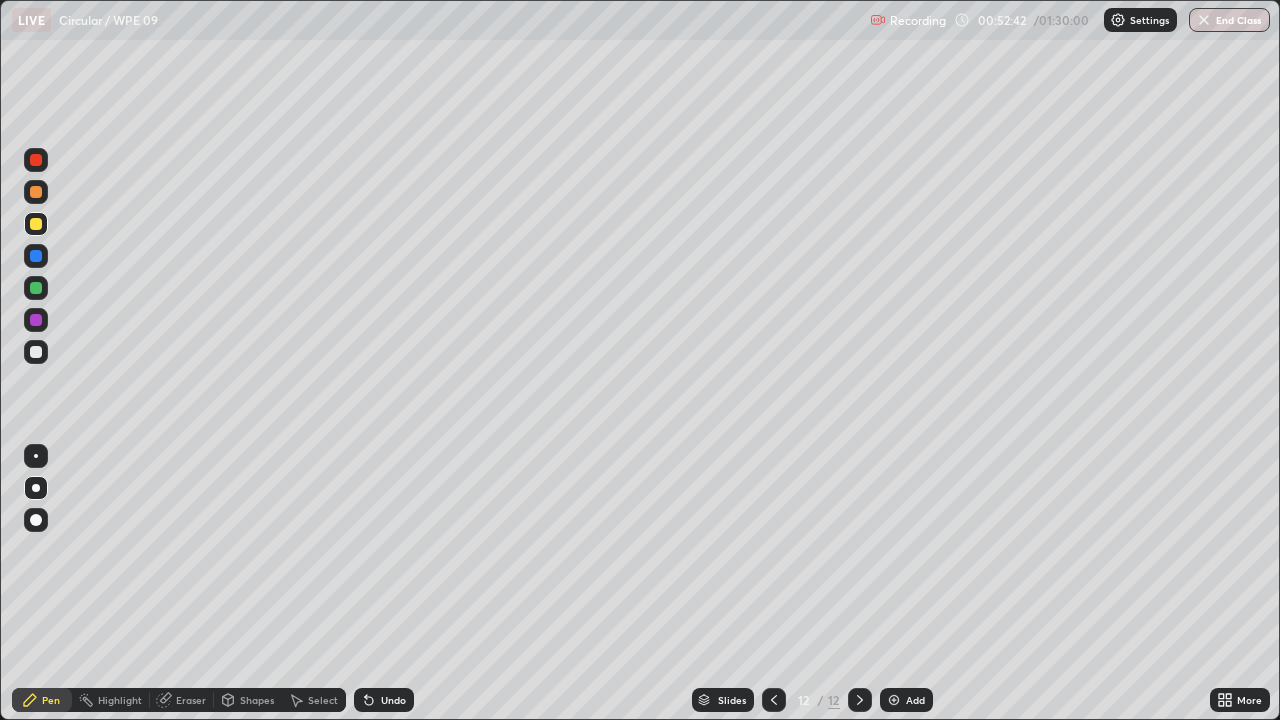 click at bounding box center (36, 256) 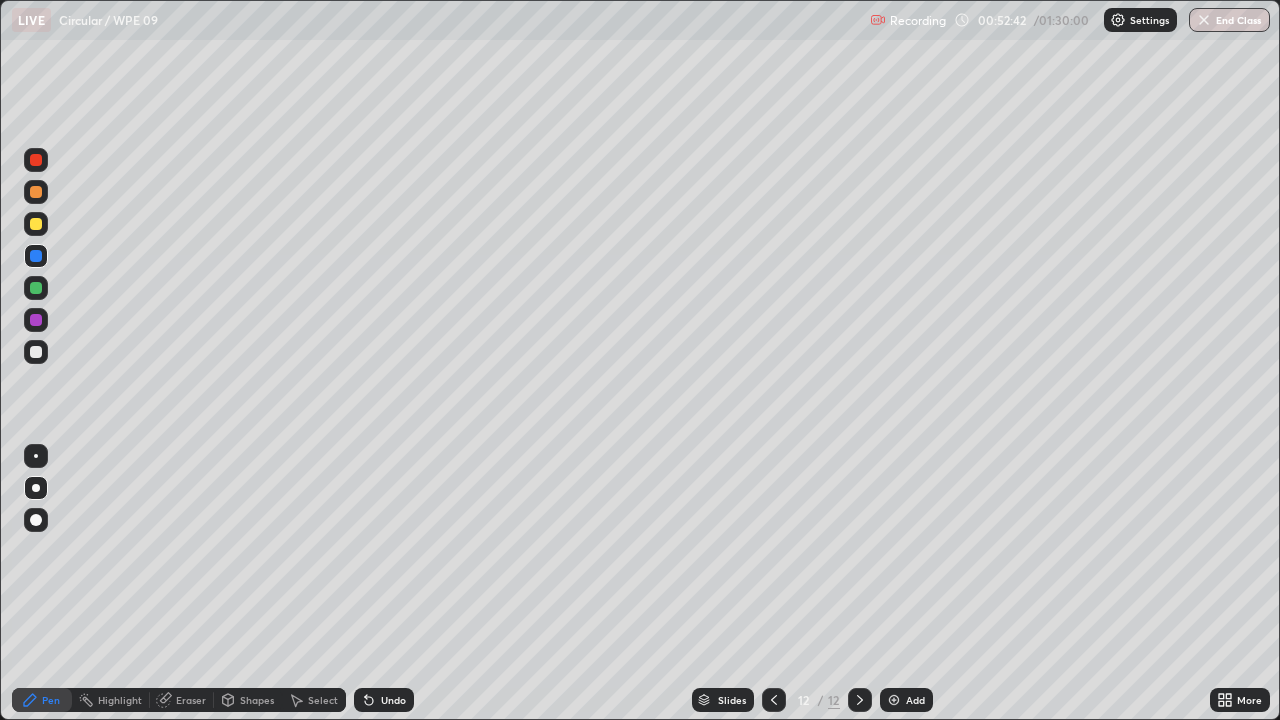click at bounding box center [36, 288] 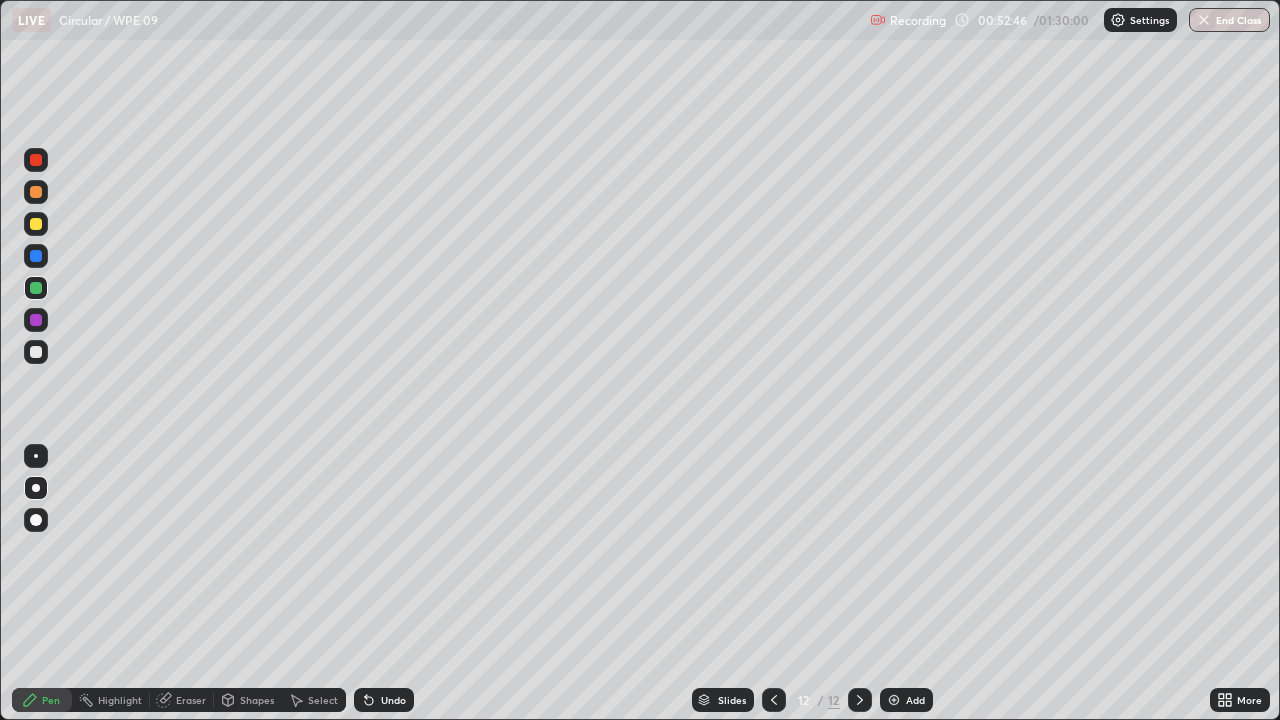 click at bounding box center [36, 192] 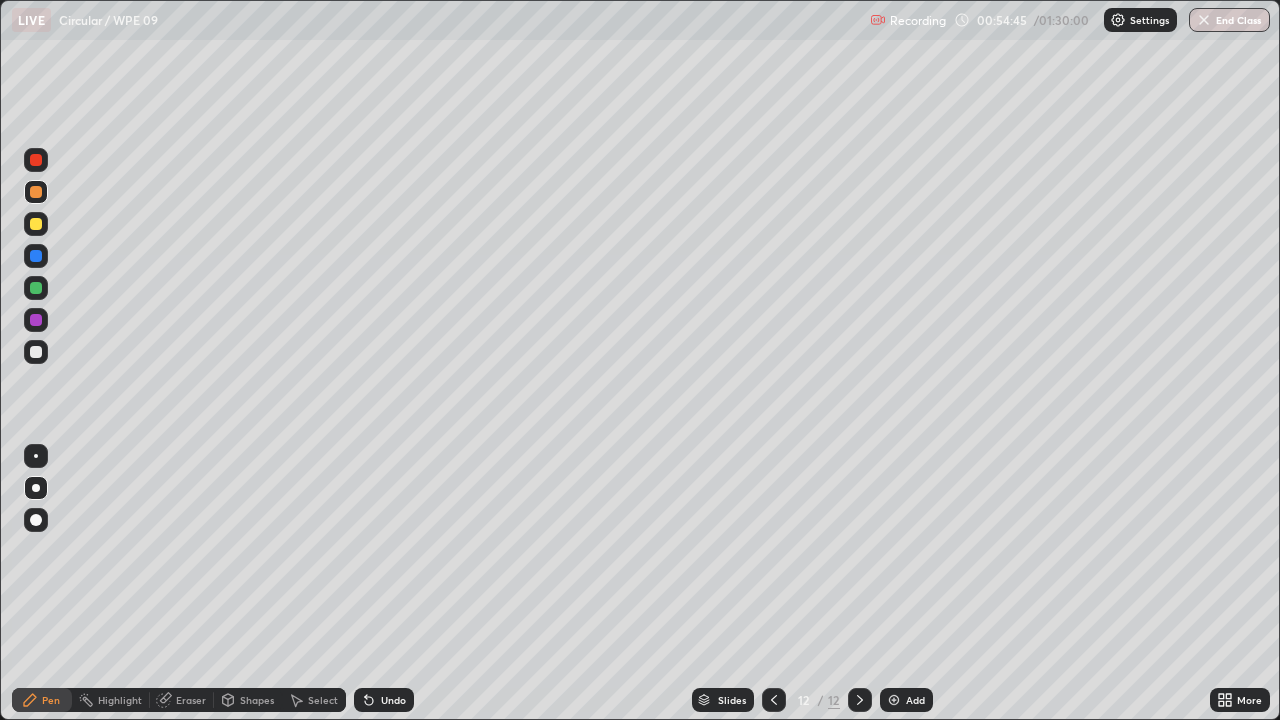click on "Undo" at bounding box center (393, 700) 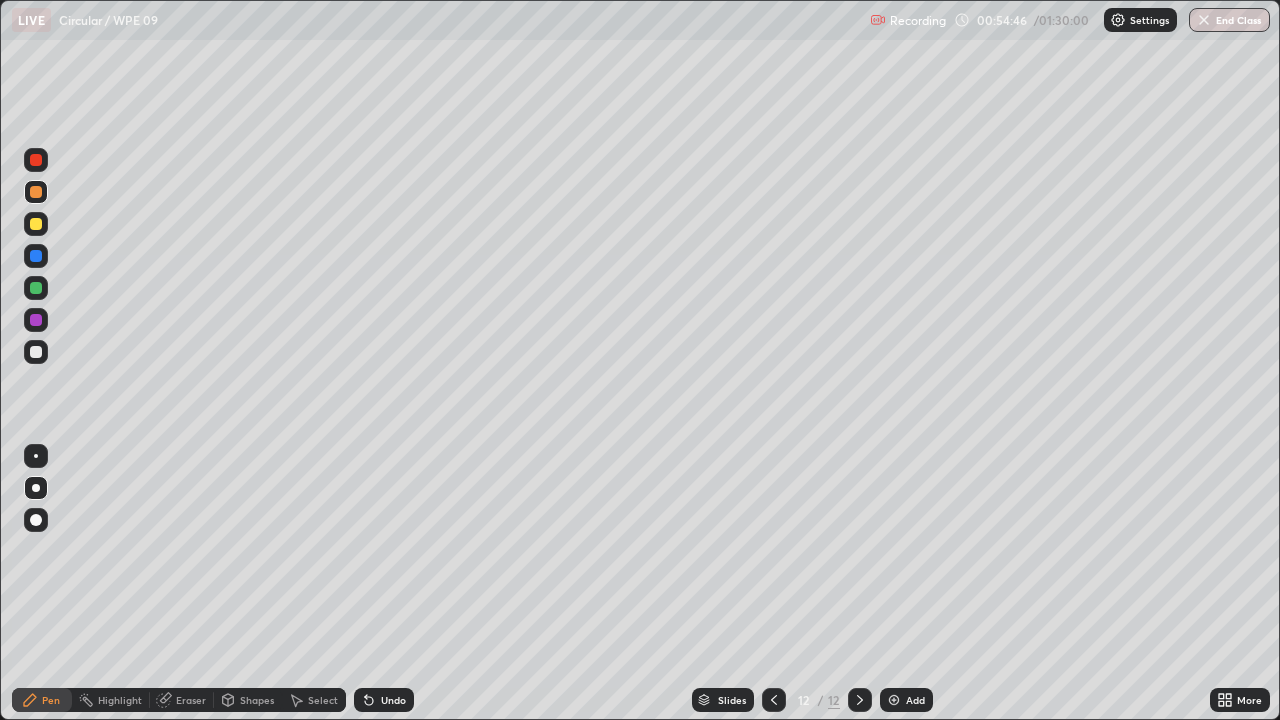click on "Undo" at bounding box center (393, 700) 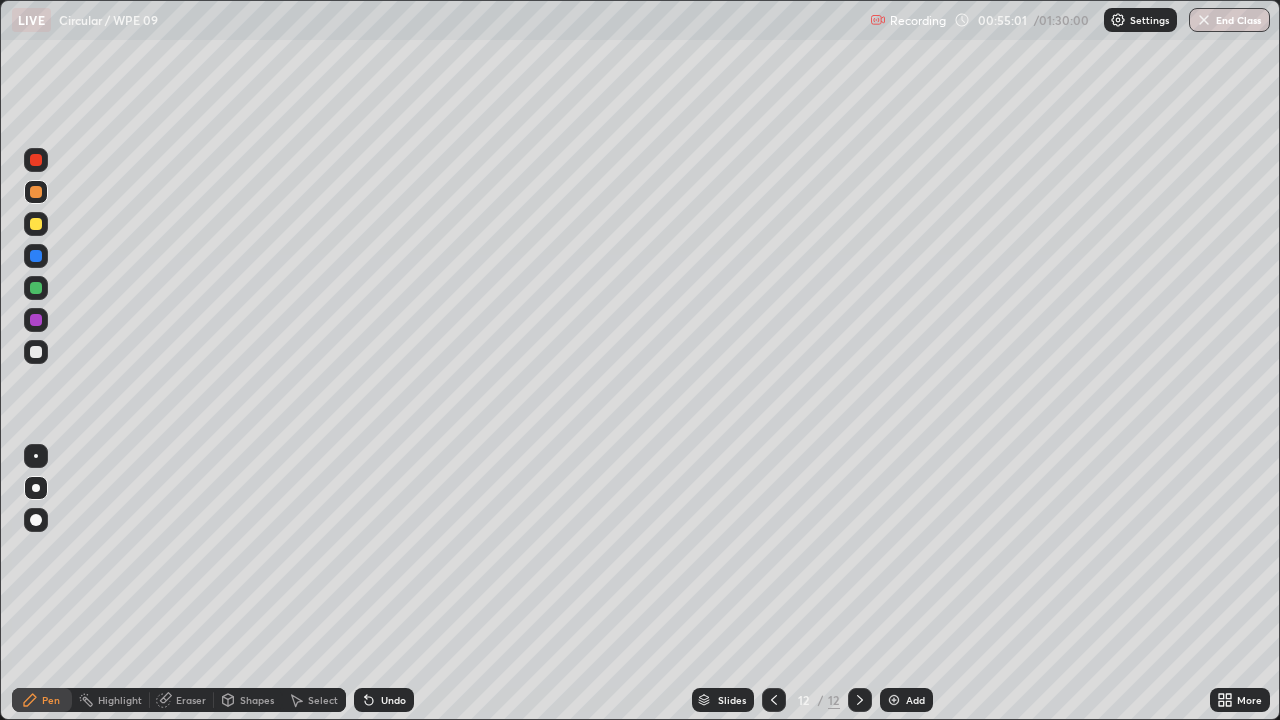 click on "Undo" at bounding box center [393, 700] 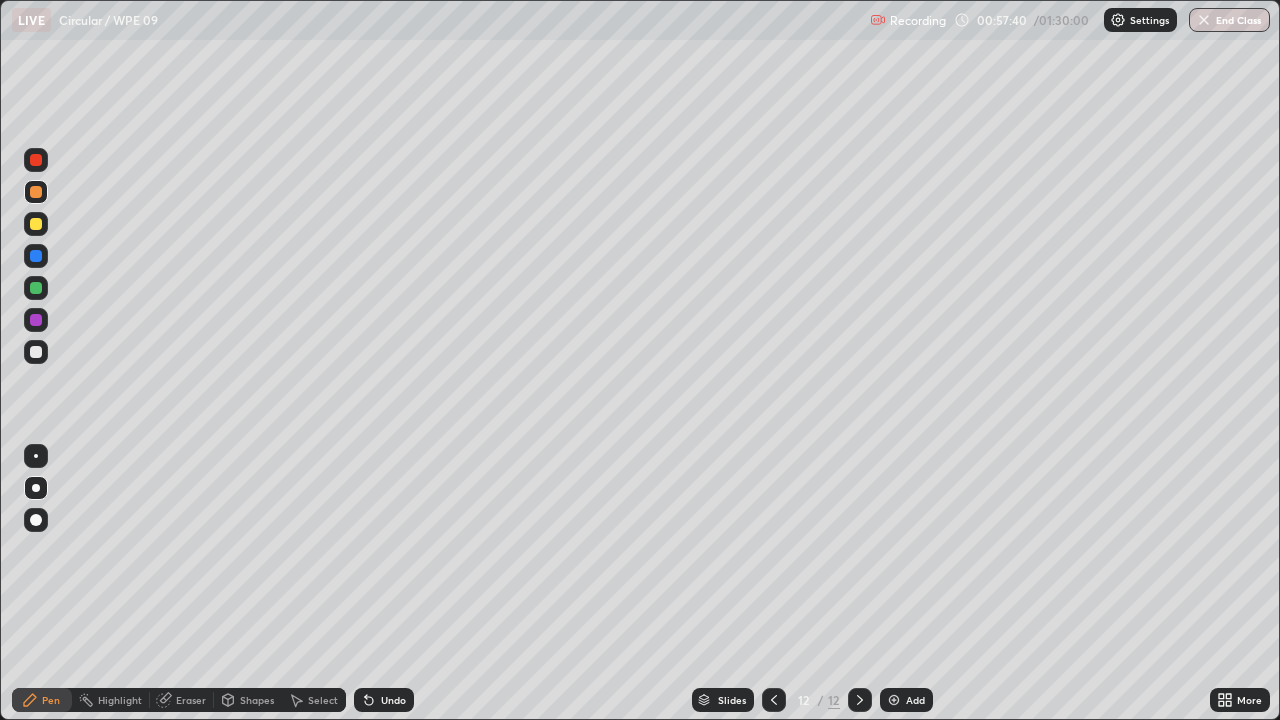 click at bounding box center [36, 352] 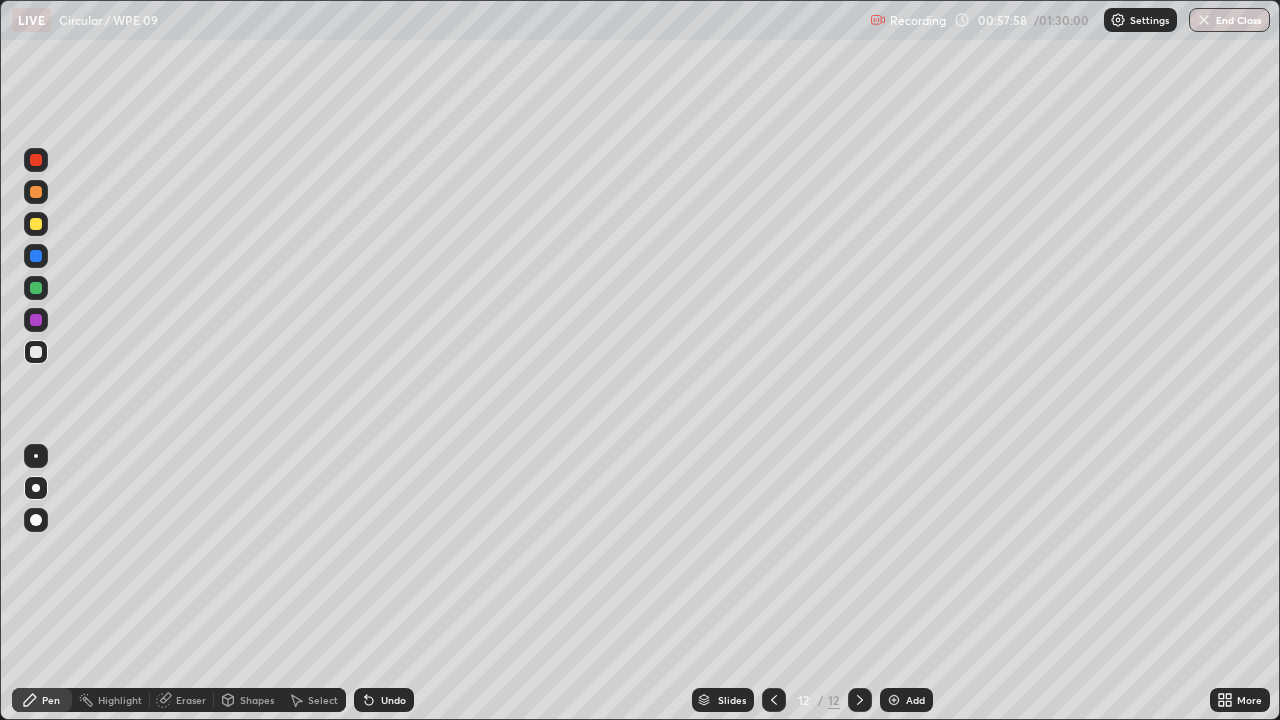 click on "Add" at bounding box center (915, 700) 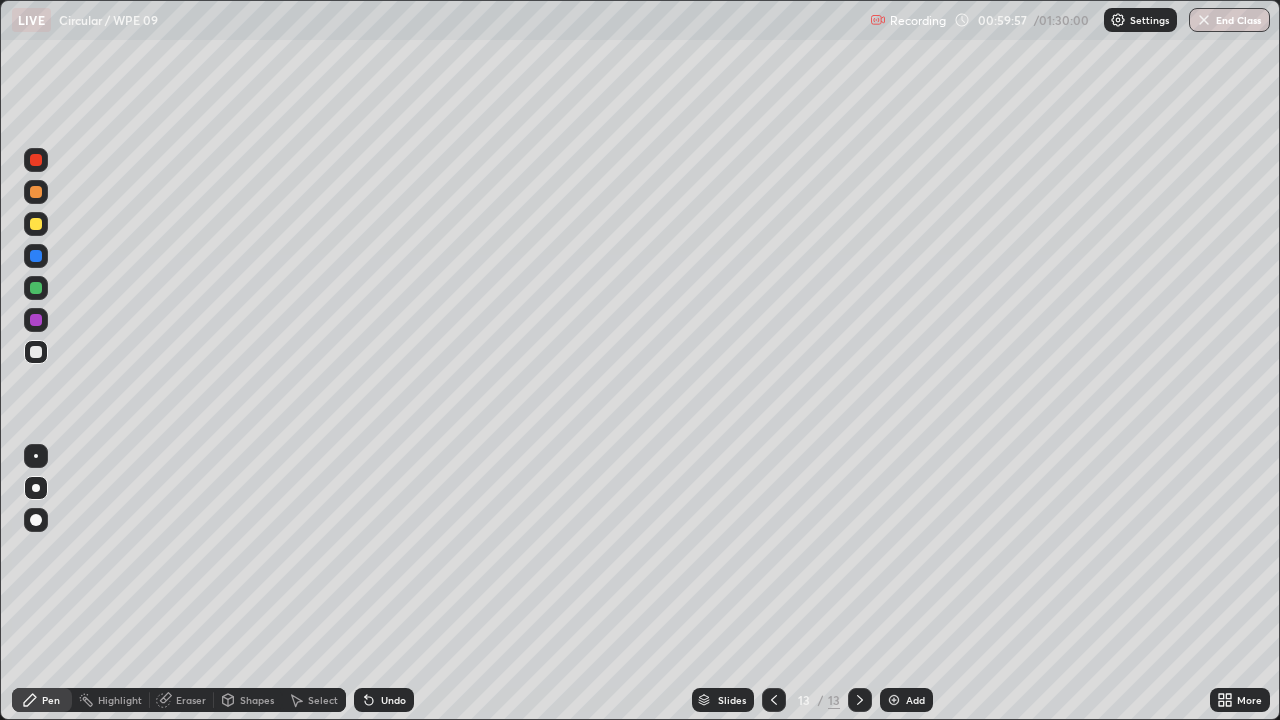 click at bounding box center (774, 700) 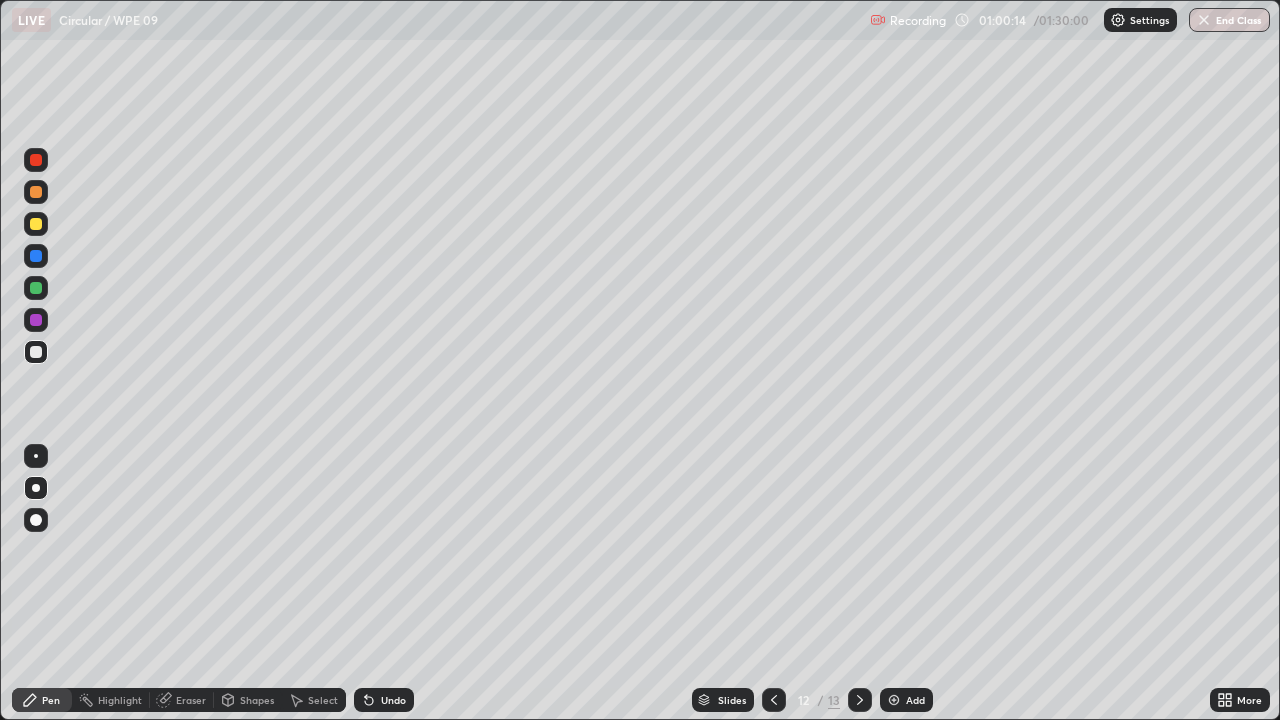 click 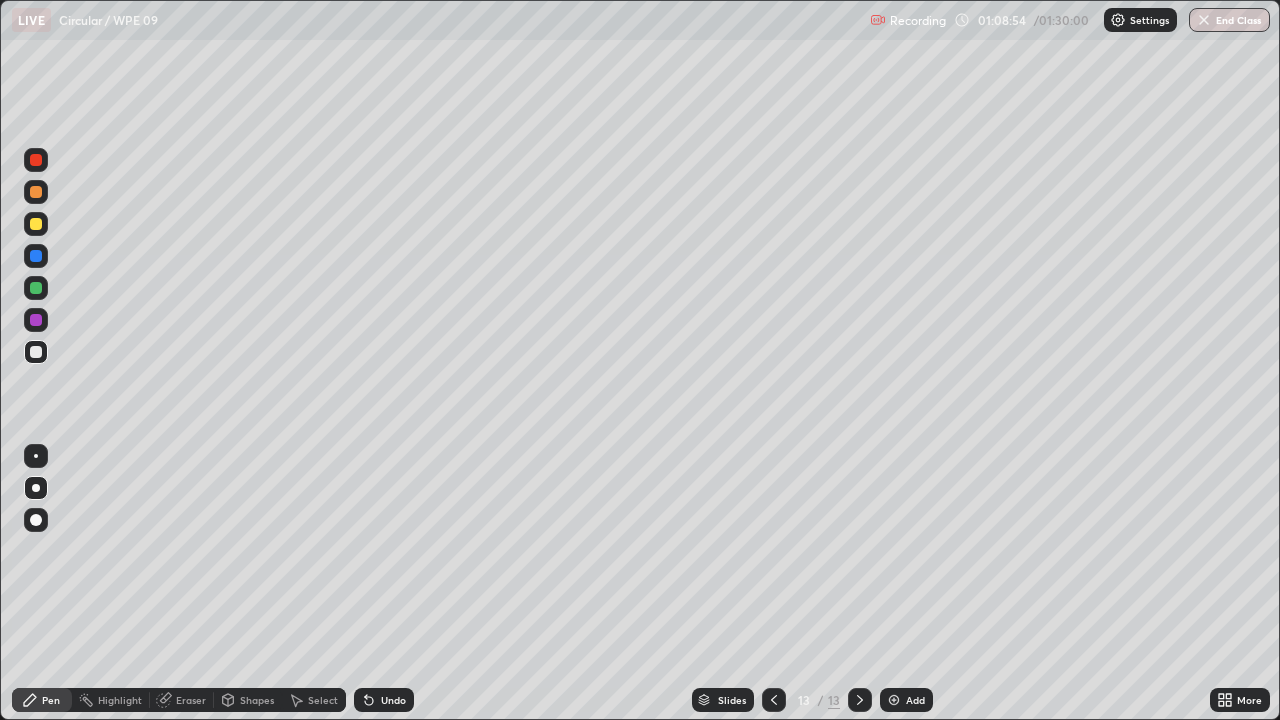 click on "Add" at bounding box center (915, 700) 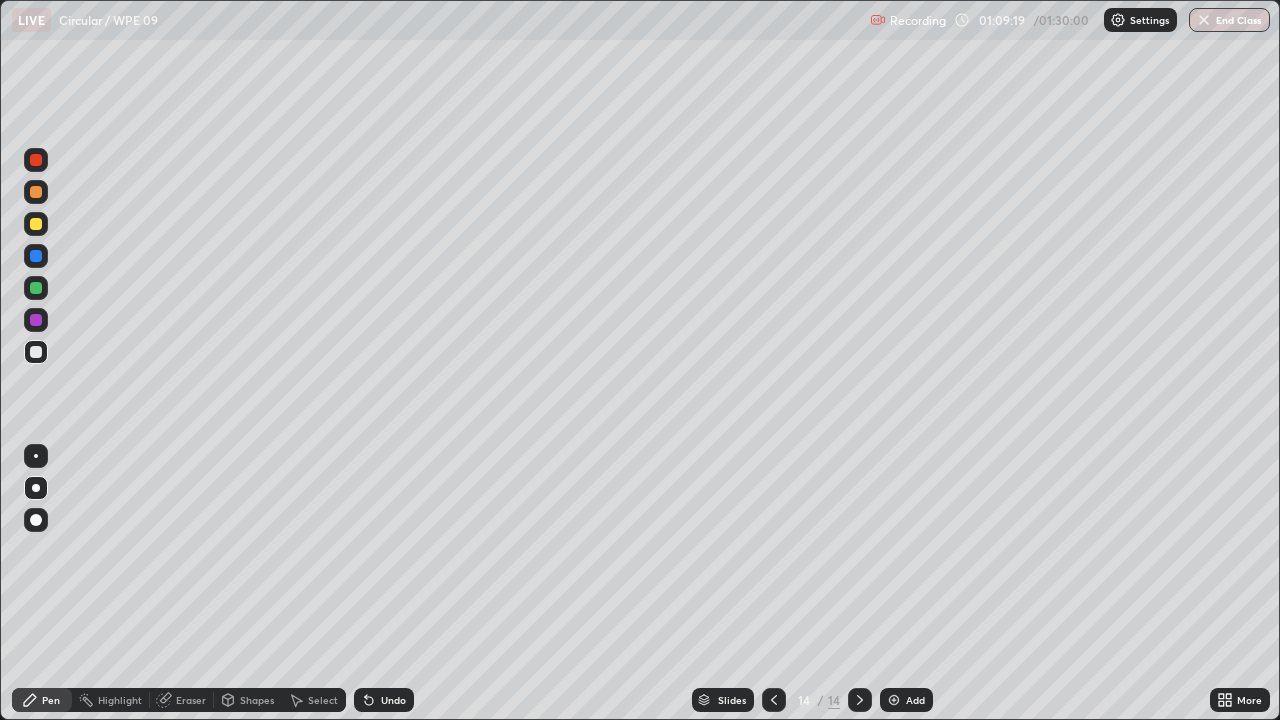click on "Select" at bounding box center [314, 700] 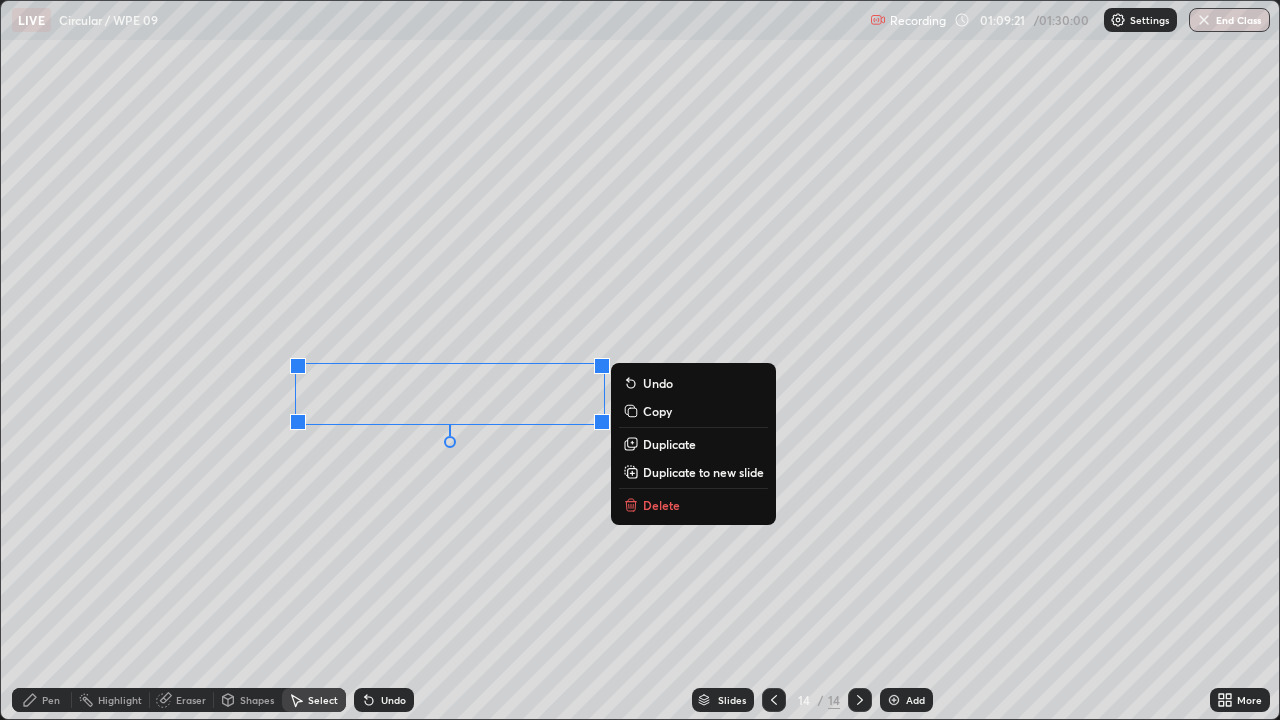 click on "Duplicate" at bounding box center (669, 444) 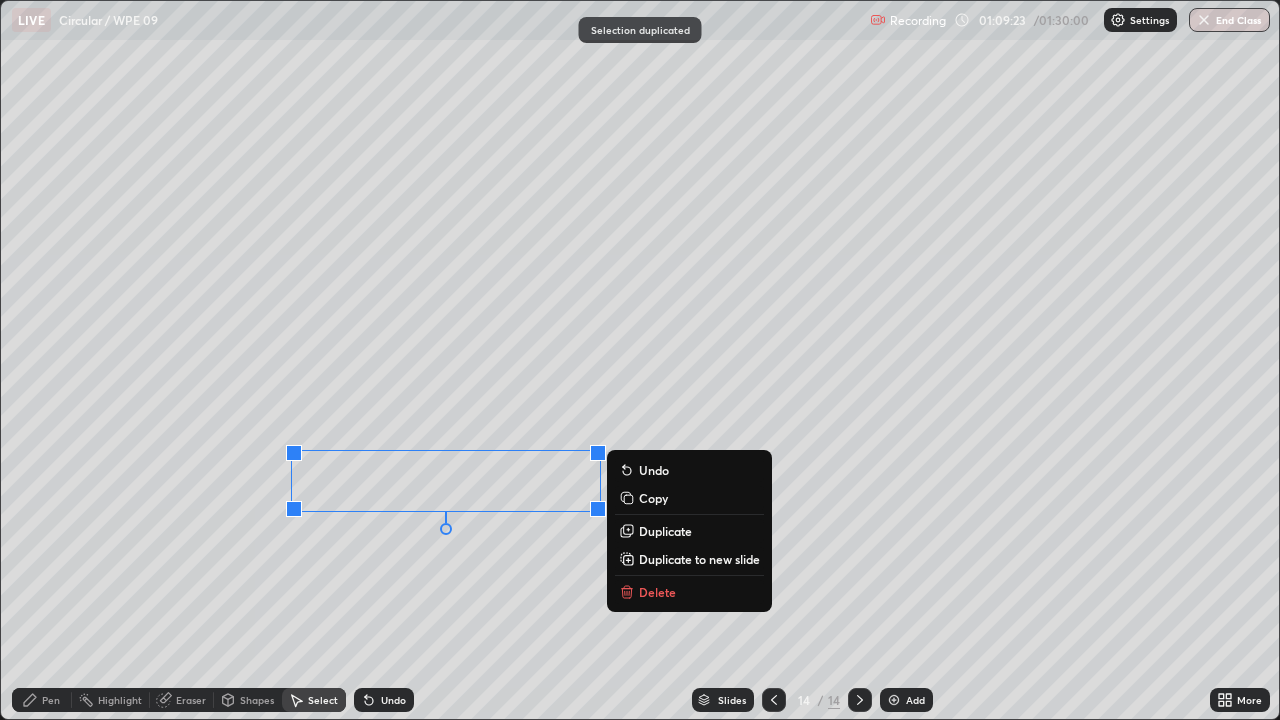 click on "Eraser" at bounding box center [182, 700] 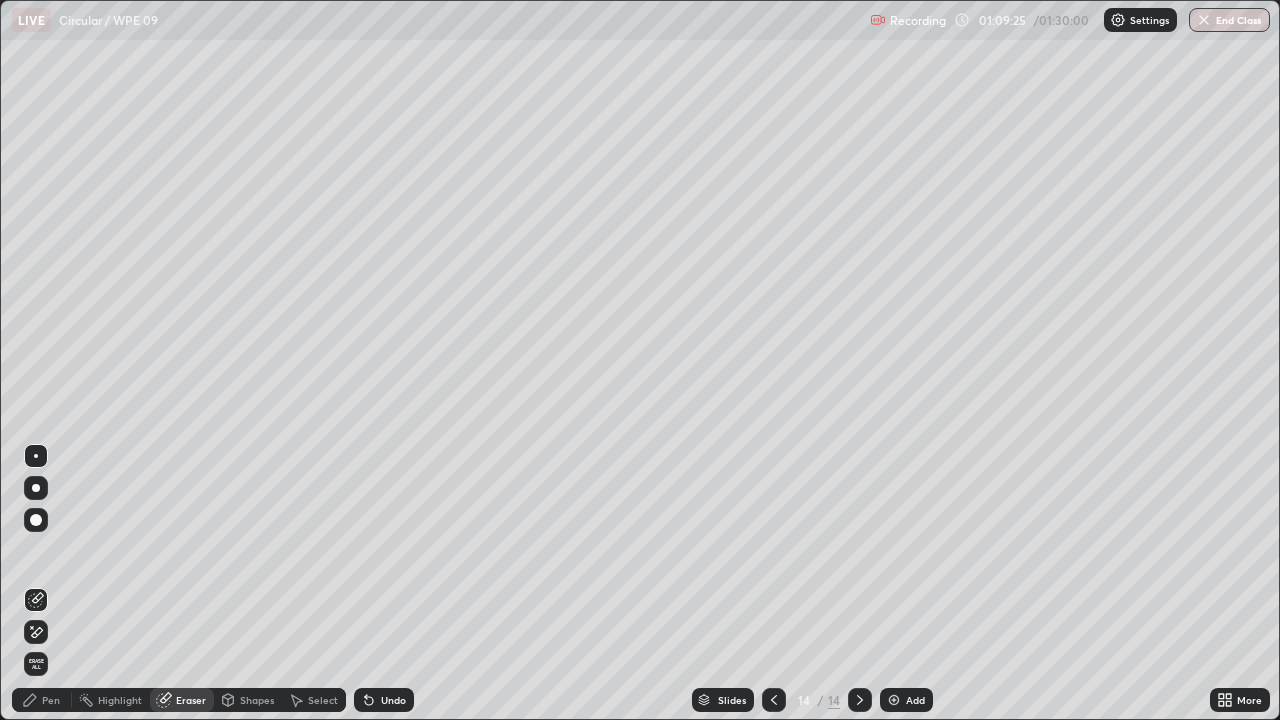 click on "Pen" at bounding box center (42, 700) 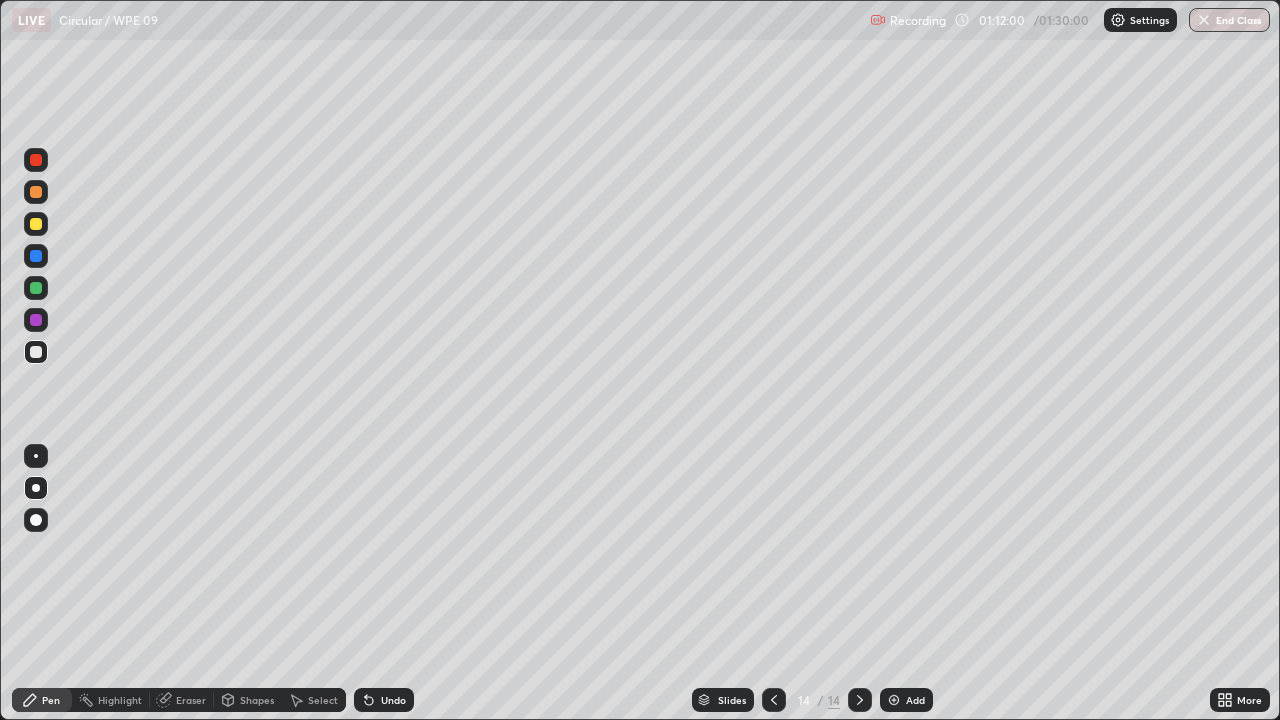 click on "End Class" at bounding box center [1229, 20] 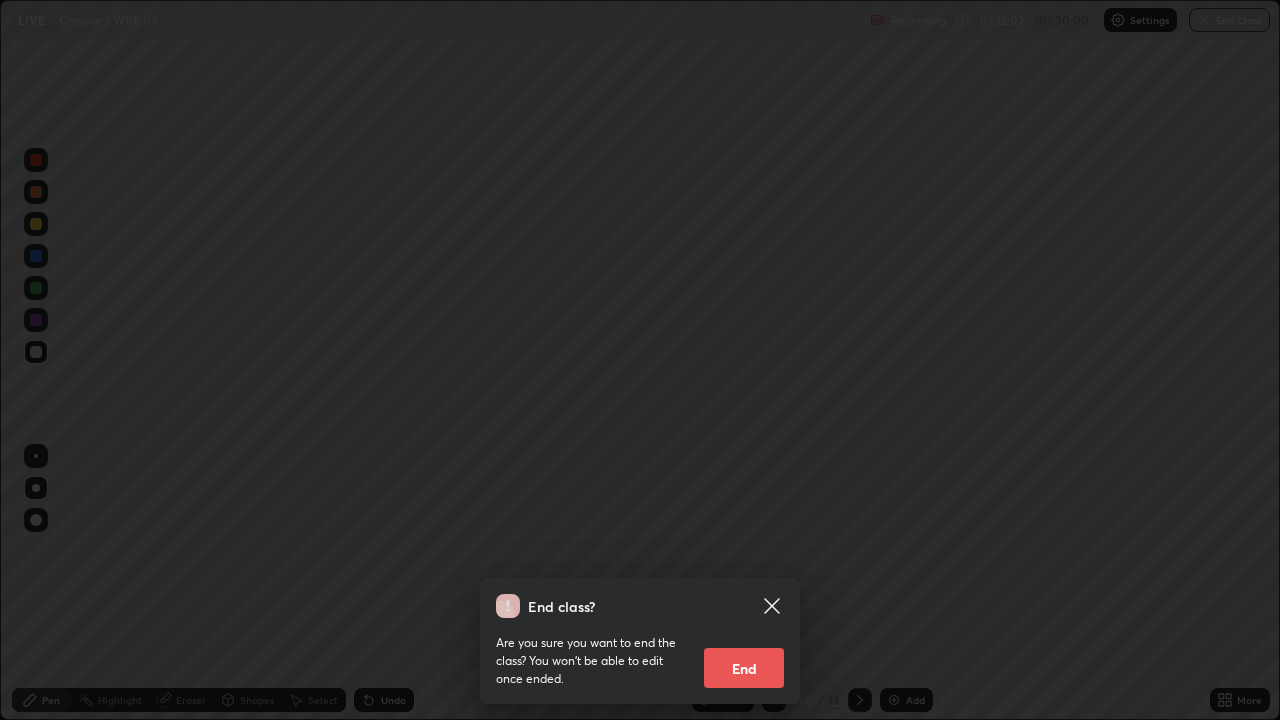 click on "End" at bounding box center [744, 668] 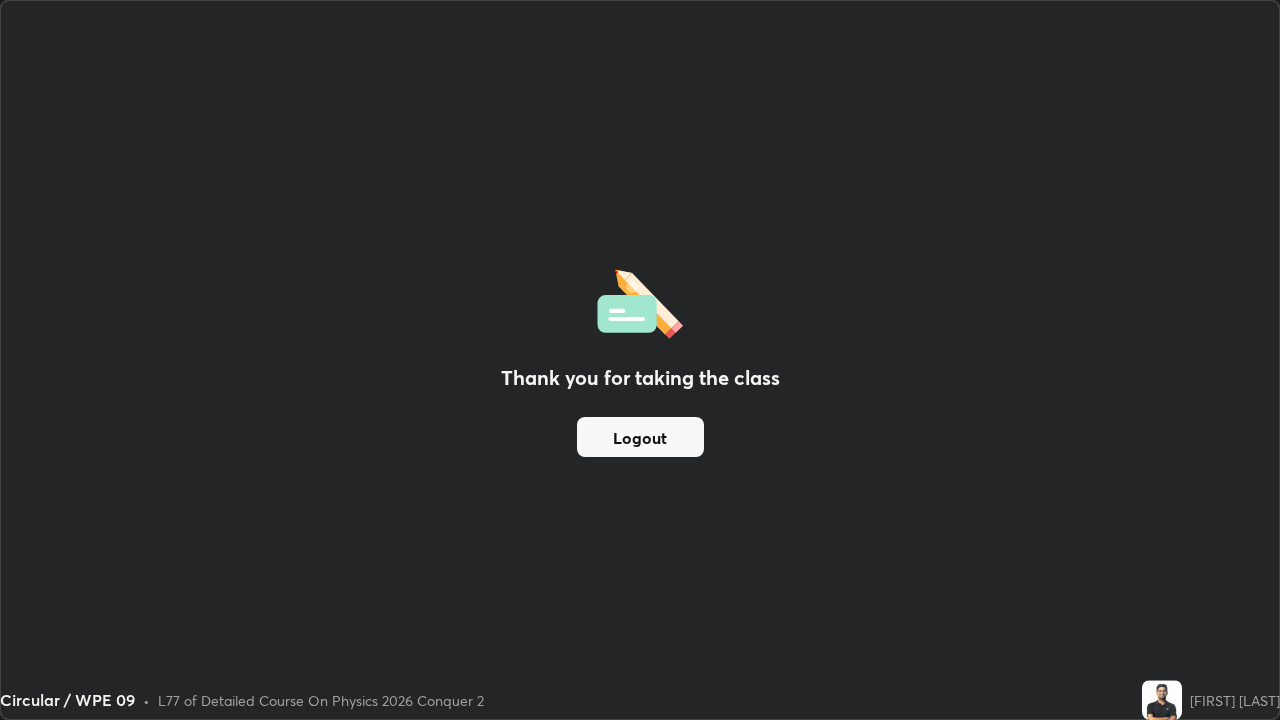 click on "Logout" at bounding box center [640, 437] 